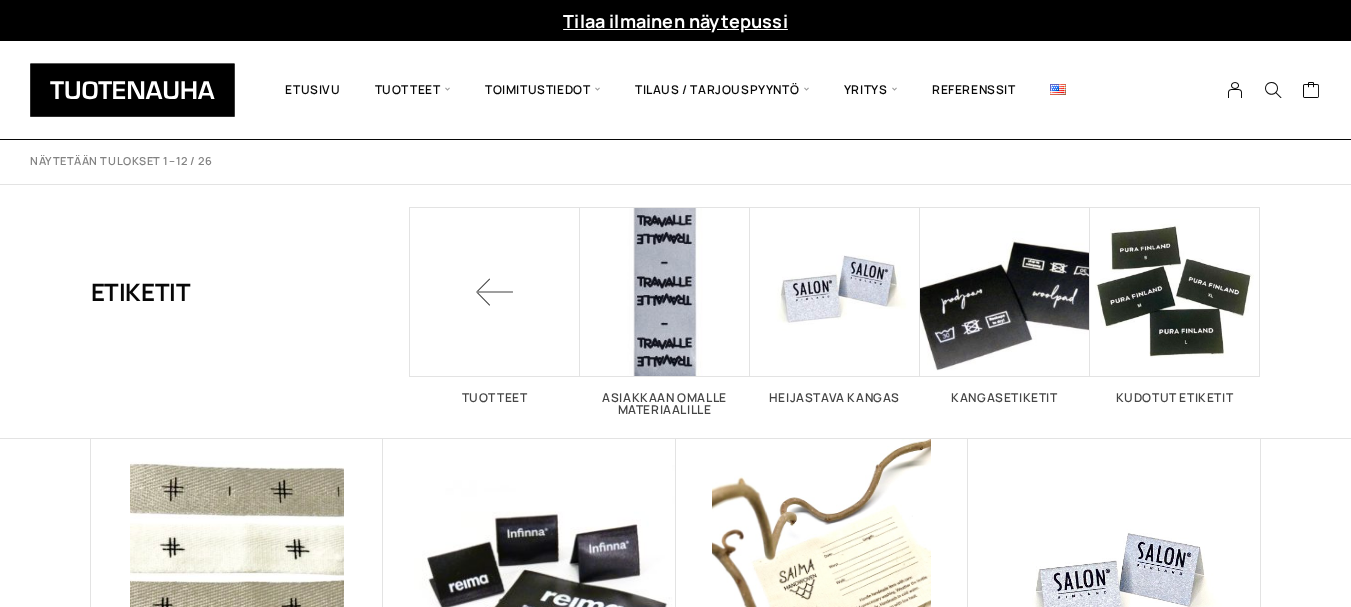 scroll, scrollTop: 0, scrollLeft: 0, axis: both 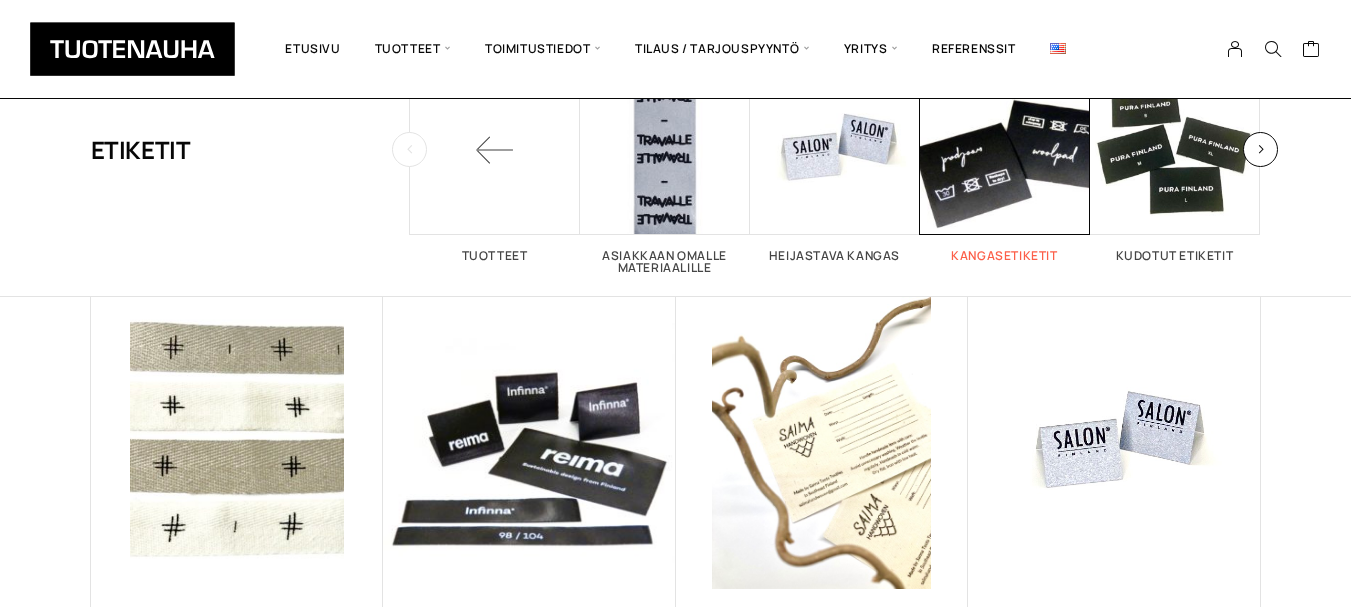 click at bounding box center [1005, 150] 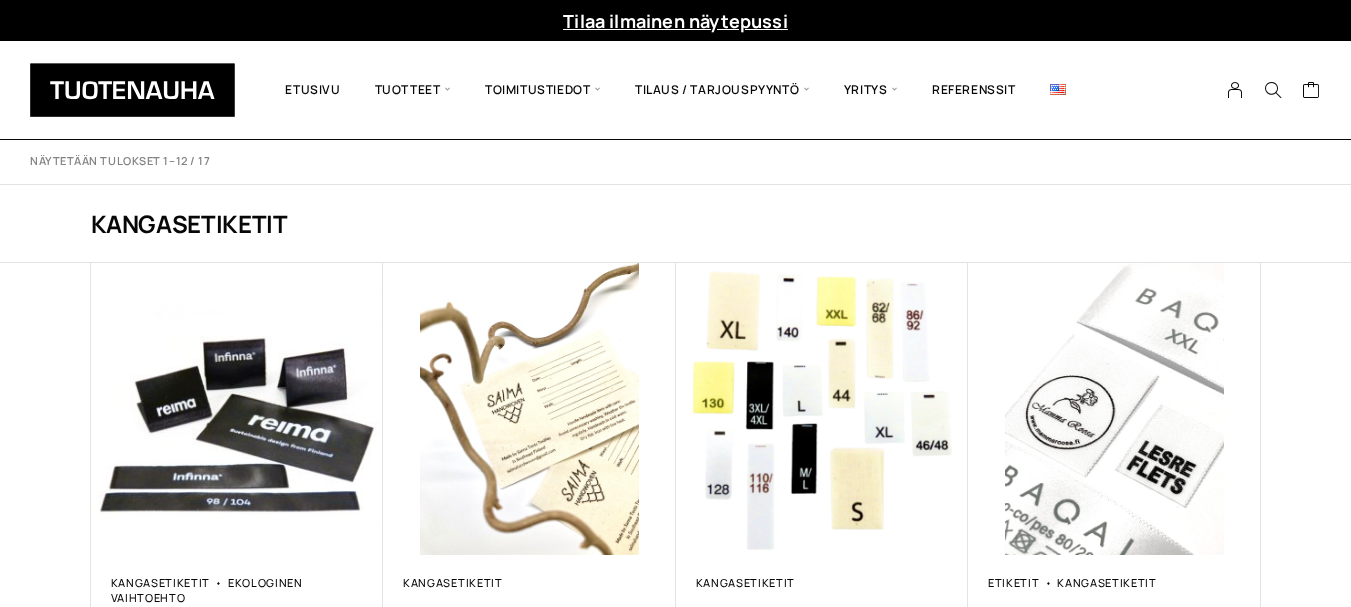 scroll, scrollTop: 0, scrollLeft: 0, axis: both 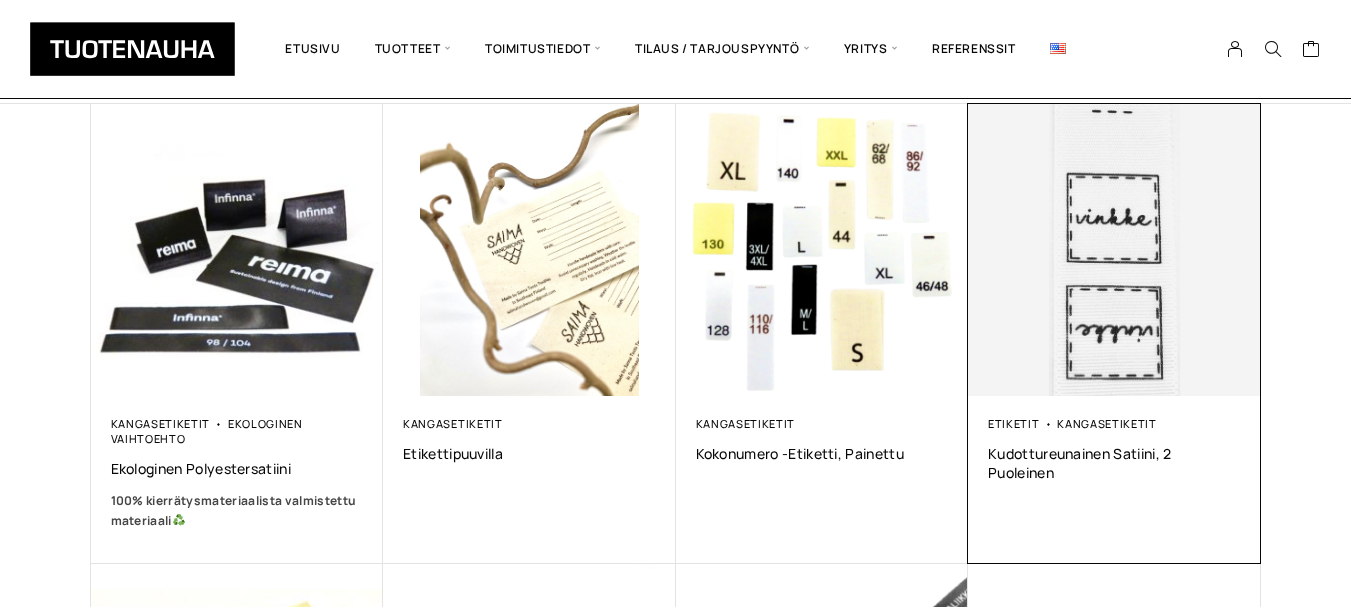 click at bounding box center [1114, 249] 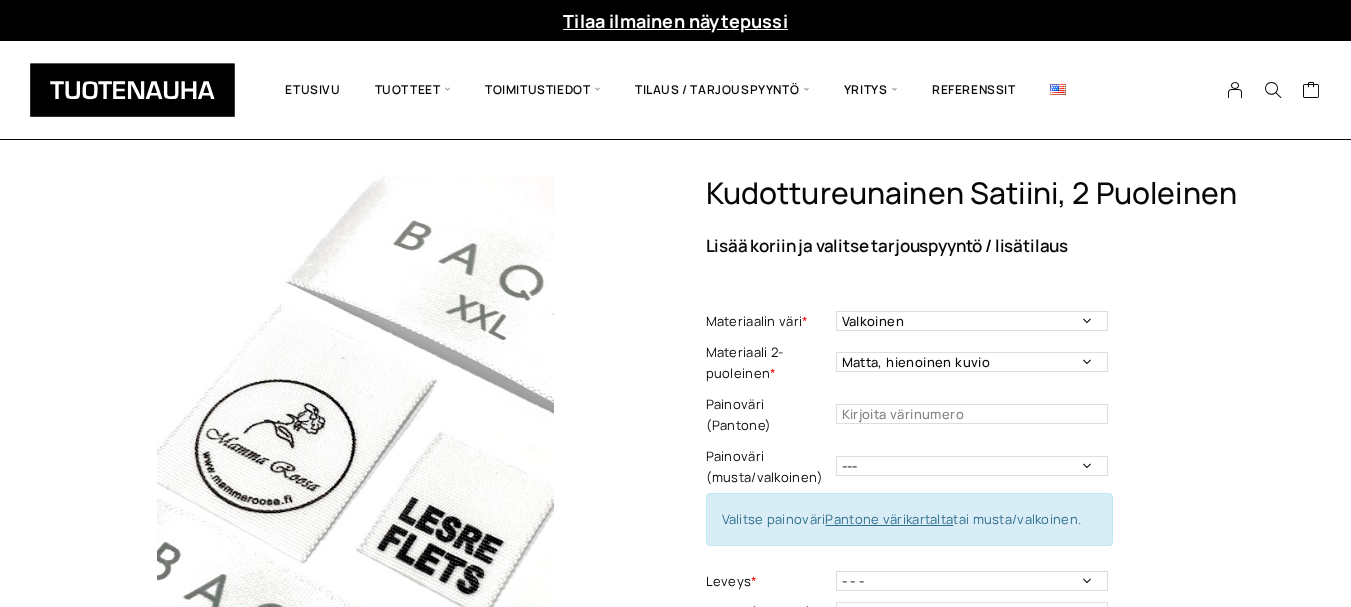 scroll, scrollTop: 0, scrollLeft: 0, axis: both 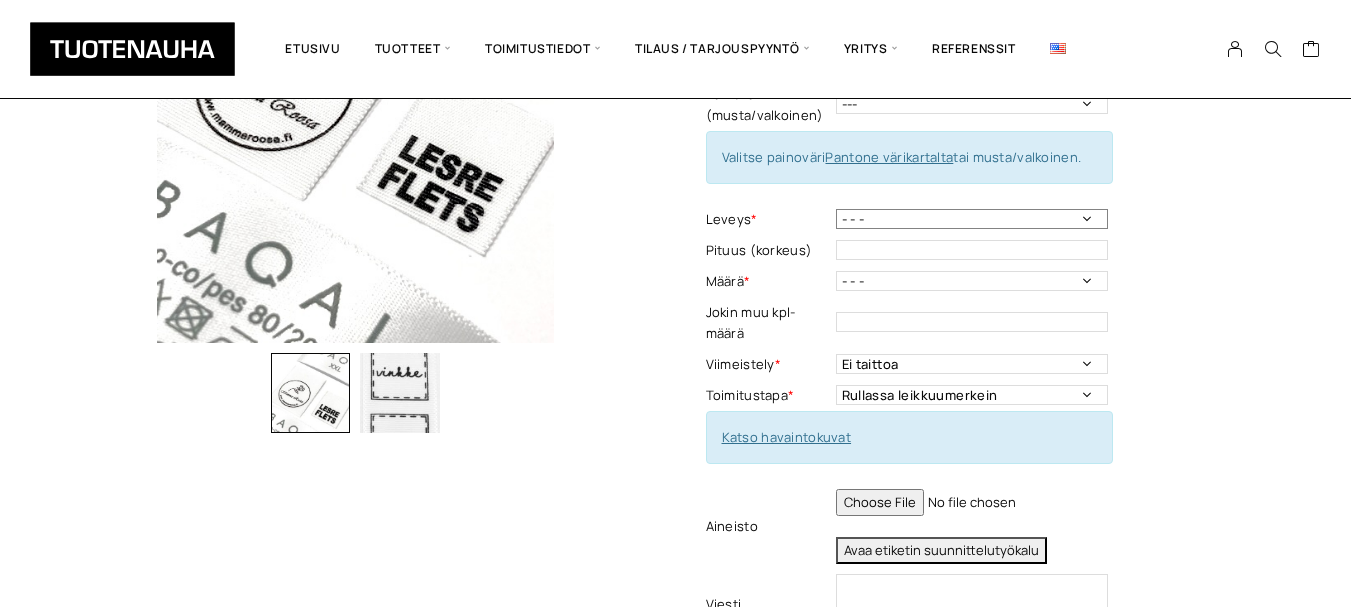 click on "- - - 10 mm 16 mm 20 mm 25 mm 30 mm 35 mm 40 mm 50 mm" at bounding box center (972, 219) 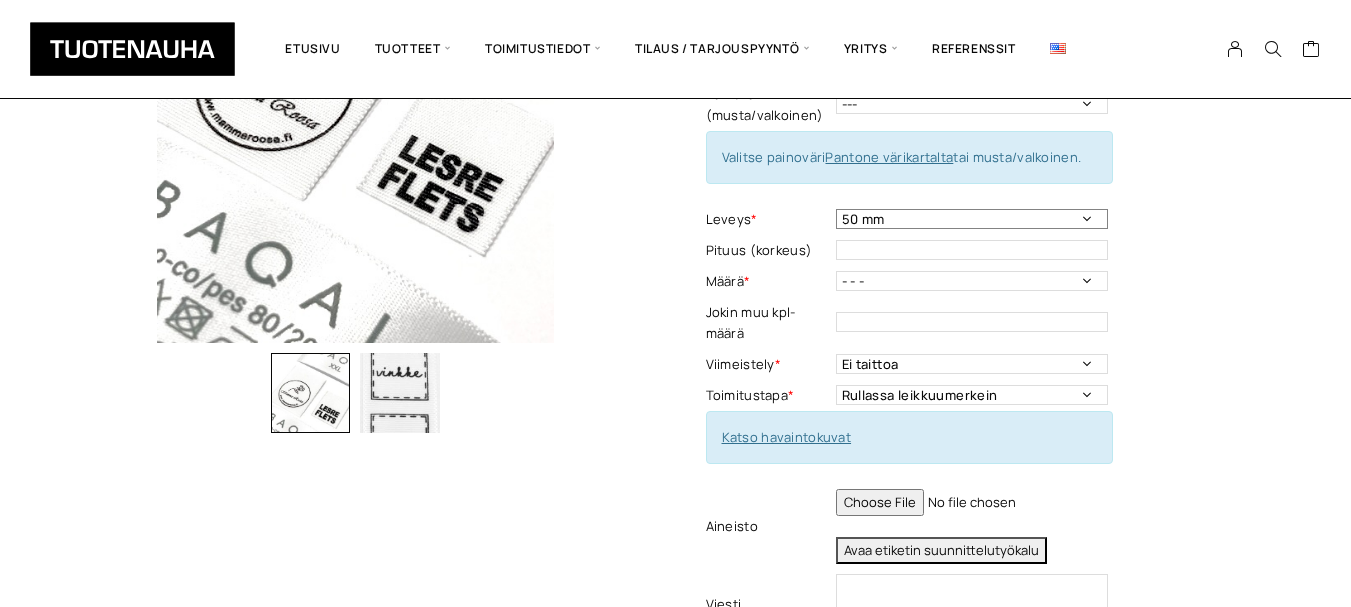 click on "- - - 10 mm 16 mm 20 mm 25 mm 30 mm 35 mm 40 mm 50 mm" at bounding box center [972, 219] 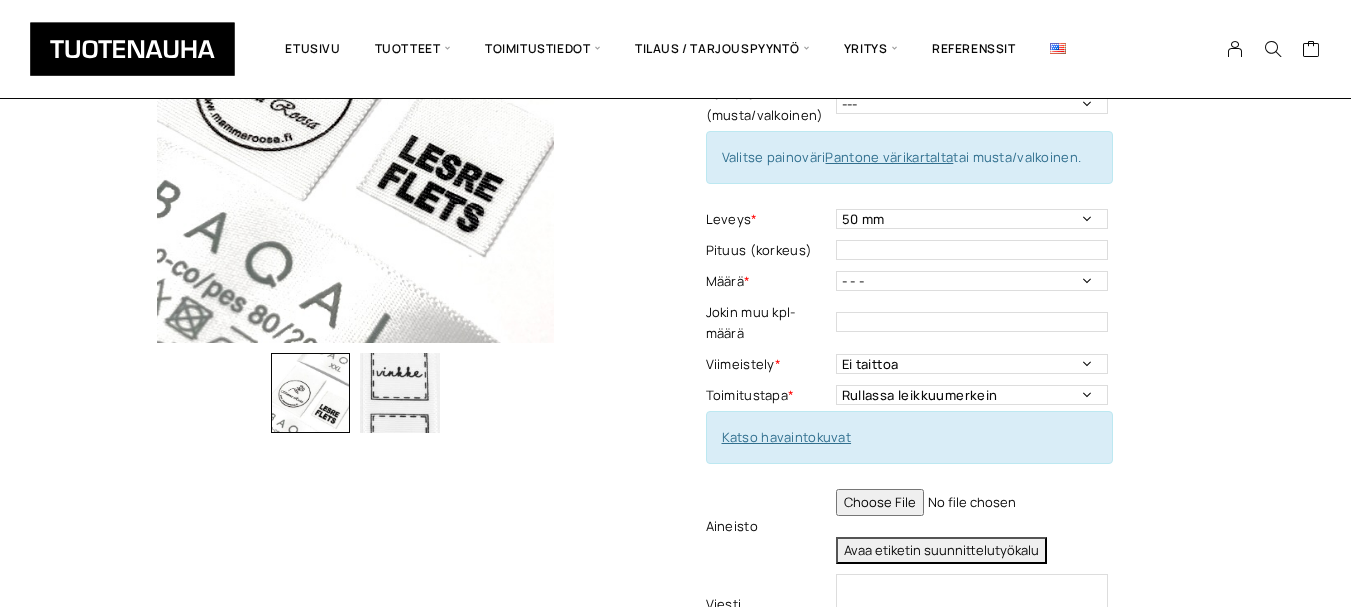 click on "Katso havaintokuvat" at bounding box center [787, 437] 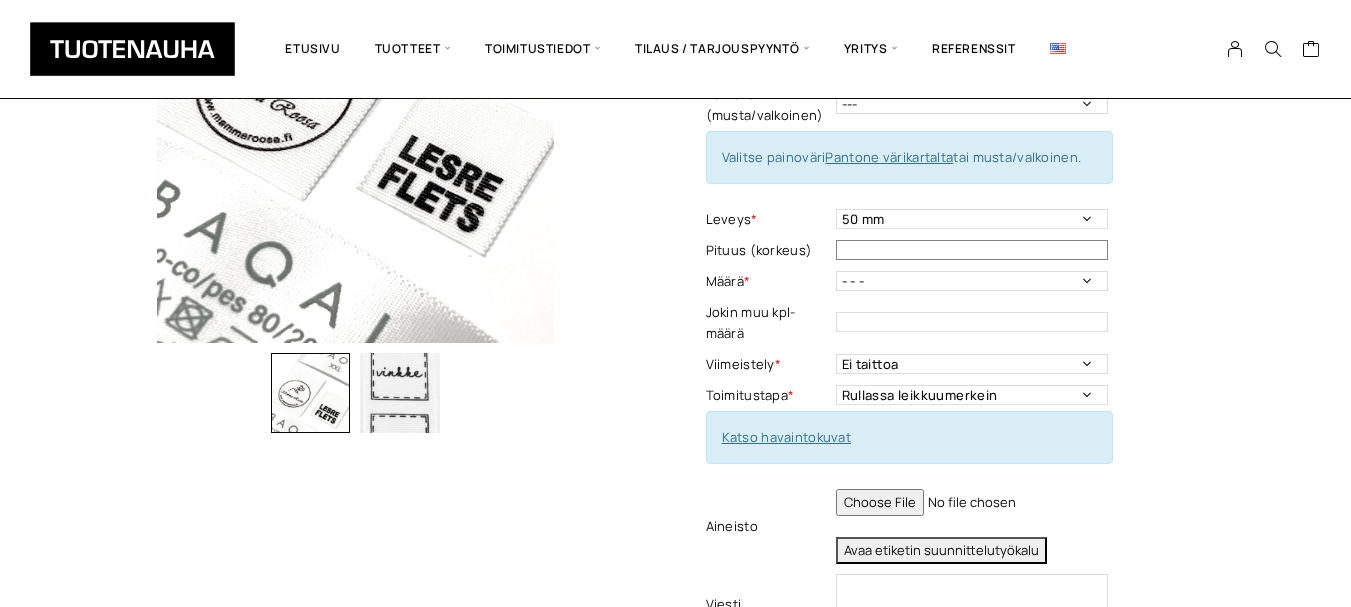 click at bounding box center [972, 250] 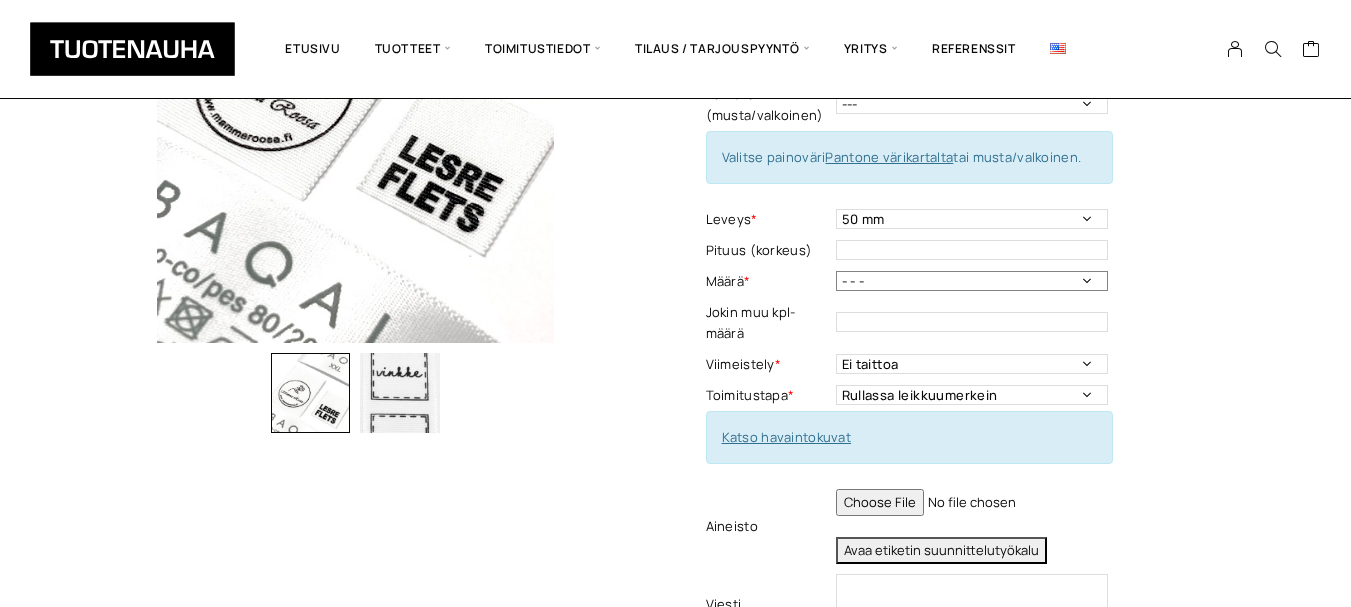 click on "- - - 250 kpl 500 kpl 1000 kpl 1500 kpl 2000 kpl" at bounding box center [972, 281] 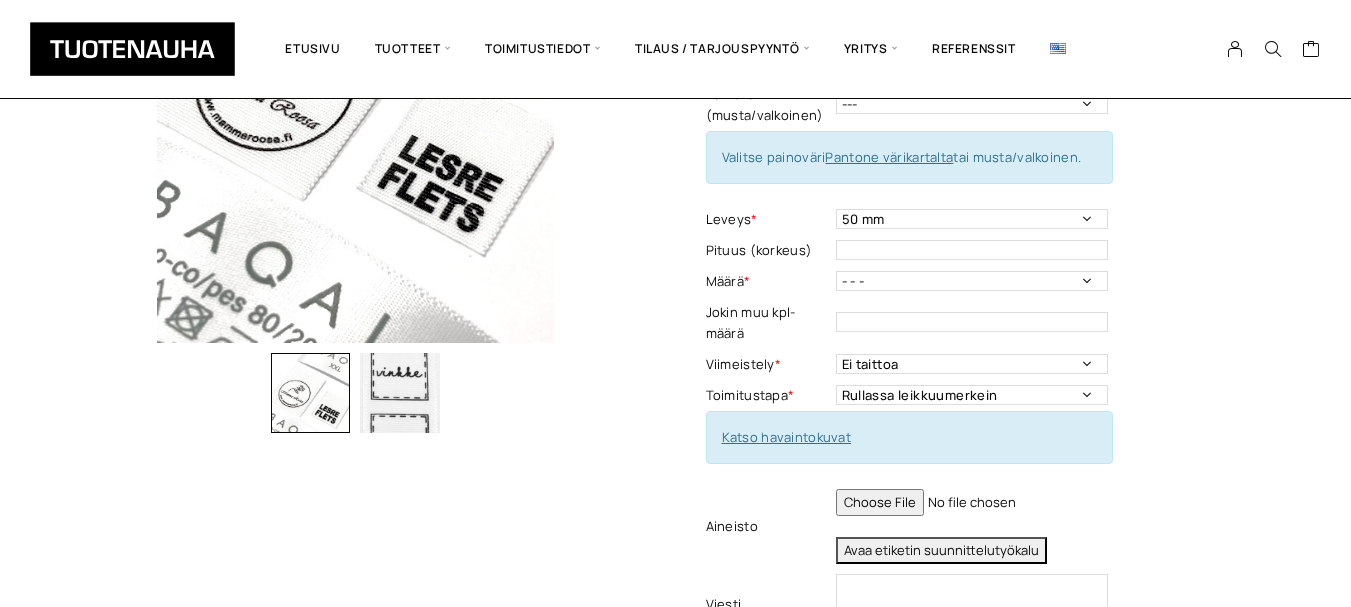 click on "Kudottureunainen satiini, 2 puoleinen Lisää koriin ja valitse tarjouspyyntö / lisätilaus
Materiaalin väri  * Valkoinen Materiaali 2-puoleinen  * Matta, hienoinen kuvio Kiiltävä, tasainen Painoväri (Pantone) Painoväri - Pakollinen tieto Painoväri (musta/valkoinen) --- Musta Valkoinen Valitse painoväri  Pantone värikartalta   tai musta/valkoinen. Leveys  * - - - 10 mm 16 mm 20 mm 25 mm 30 mm 35 mm 40 mm 50 mm Leveys - Pakollinen tieto Pituus (korkeus) This field can't be Empty Määrä  * - - - 250 kpl 500 kpl 1000 kpl 1500 kpl 2000 kpl Määrä - Pakollinen tieto Jokin  muu kpl-määrä This field can't be Empty Viimeistely  * Ei taittoa Keskitaitto Toimitustapa - Pakollinen tieto Toimitustapa  * Rullassa leikkuumerkein Rullassa ilman leikkuumerkkejä Leikattuna Toimitustapa - Pakollinen tieto Katso havaintokuvat Aineisto This field can't be Empty Avaa etiketin suunnittelutyökalu Viesti This field can't be Empty
1
Lisää koriin" at bounding box center [983, 293] 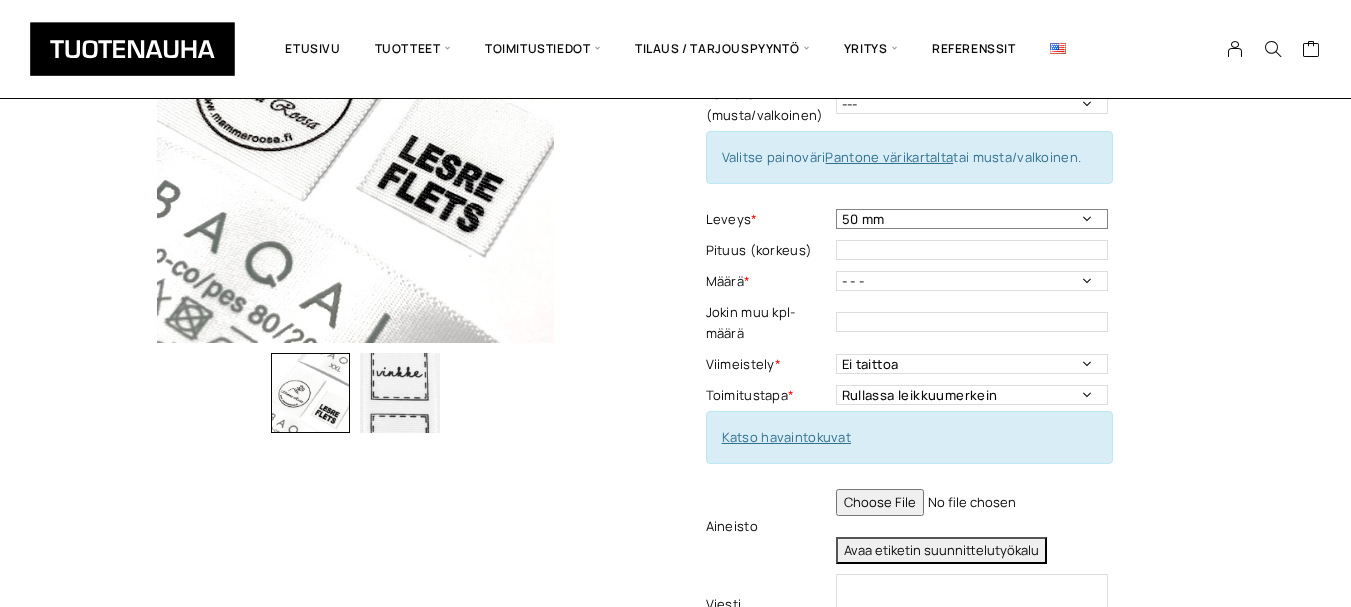 click on "- - - 10 mm 16 mm 20 mm 25 mm 30 mm 35 mm 40 mm 50 mm" at bounding box center (972, 219) 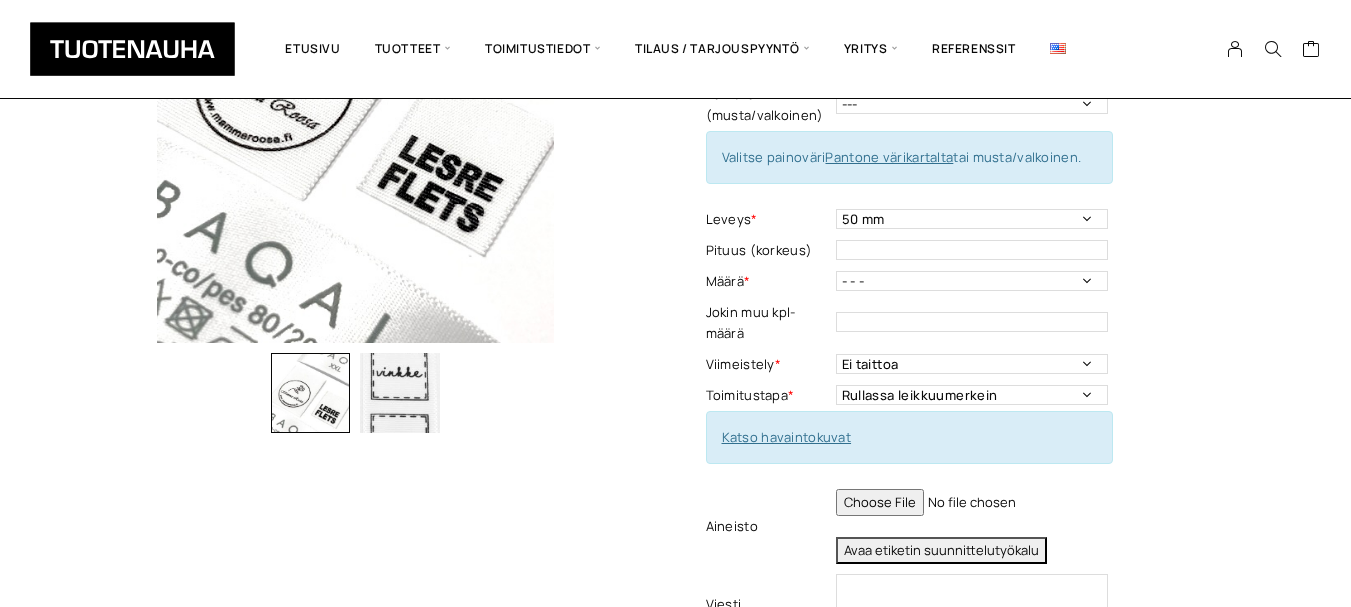 click on "Kudottureunainen satiini, 2 puoleinen Lisää koriin ja valitse tarjouspyyntö / lisätilaus
Materiaalin väri  * Valkoinen Materiaali 2-puoleinen  * Matta, hienoinen kuvio Kiiltävä, tasainen Painoväri (Pantone) Painoväri - Pakollinen tieto Painoväri (musta/valkoinen) --- Musta Valkoinen Valitse painoväri  Pantone värikartalta   tai musta/valkoinen. Leveys  * - - - 10 mm 16 mm 20 mm 25 mm 30 mm 35 mm 40 mm 50 mm Leveys - Pakollinen tieto Pituus (korkeus) This field can't be Empty Määrä  * - - - 250 kpl 500 kpl 1000 kpl 1500 kpl 2000 kpl Määrä - Pakollinen tieto Jokin  muu kpl-määrä This field can't be Empty Viimeistely  * Ei taittoa Keskitaitto Toimitustapa - Pakollinen tieto Toimitustapa  * Rullassa leikkuumerkein Rullassa ilman leikkuumerkkejä Leikattuna Toimitustapa - Pakollinen tieto Katso havaintokuvat Aineisto This field can't be Empty Avaa etiketin suunnittelutyökalu Viesti This field can't be Empty
1
Lisää koriin" at bounding box center (983, 293) 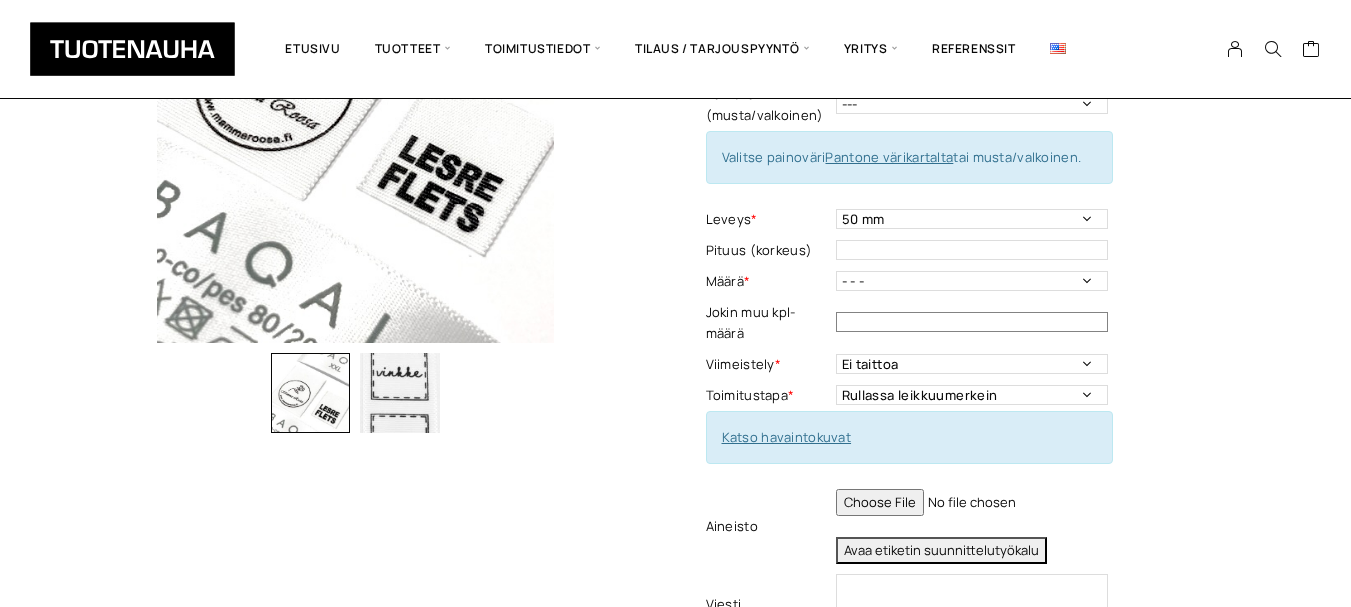 click at bounding box center [972, 322] 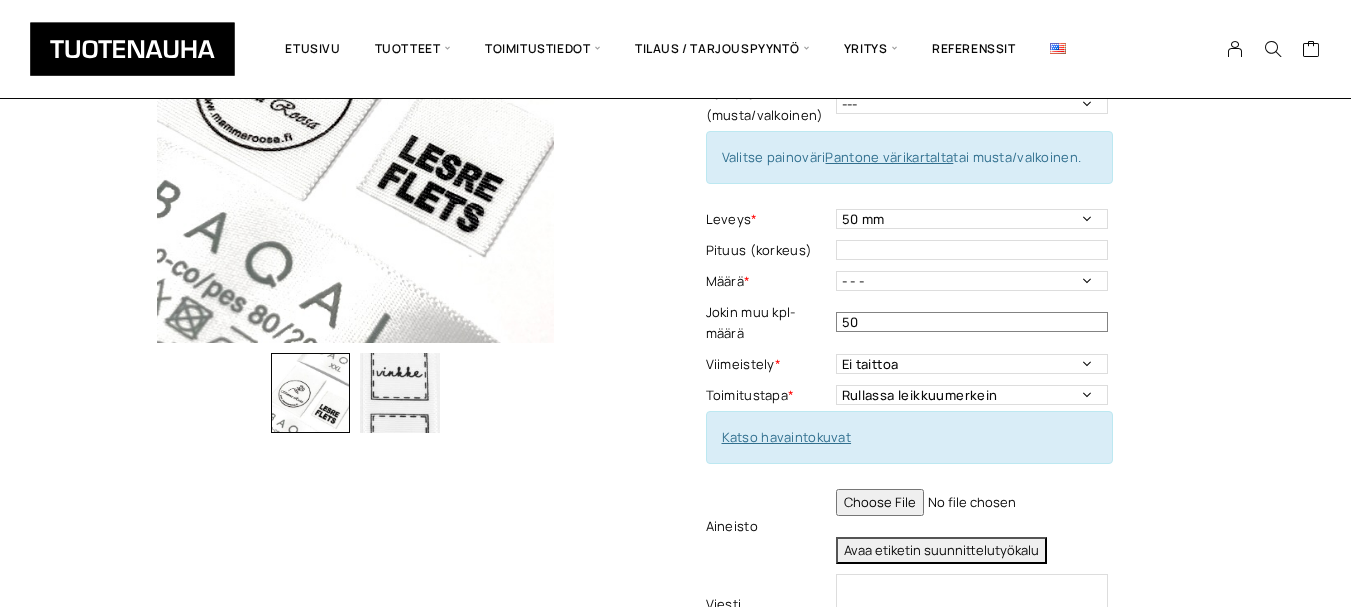 type on "50" 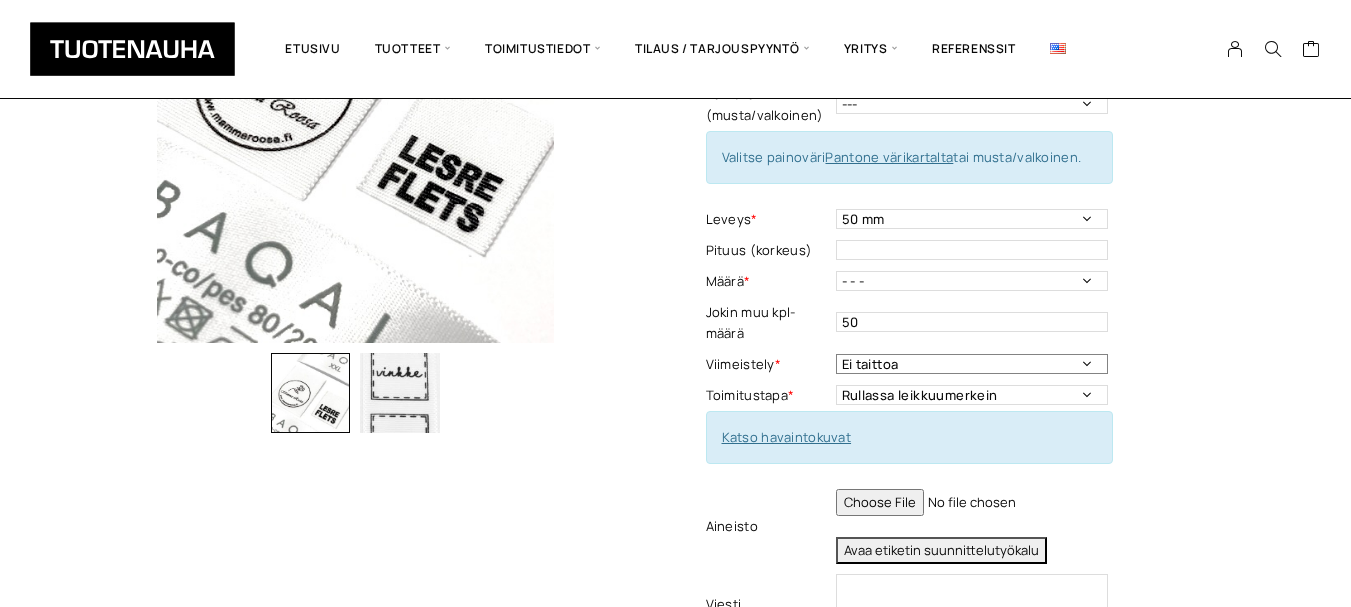 click on "Ei taittoa Keskitaitto" at bounding box center (972, 364) 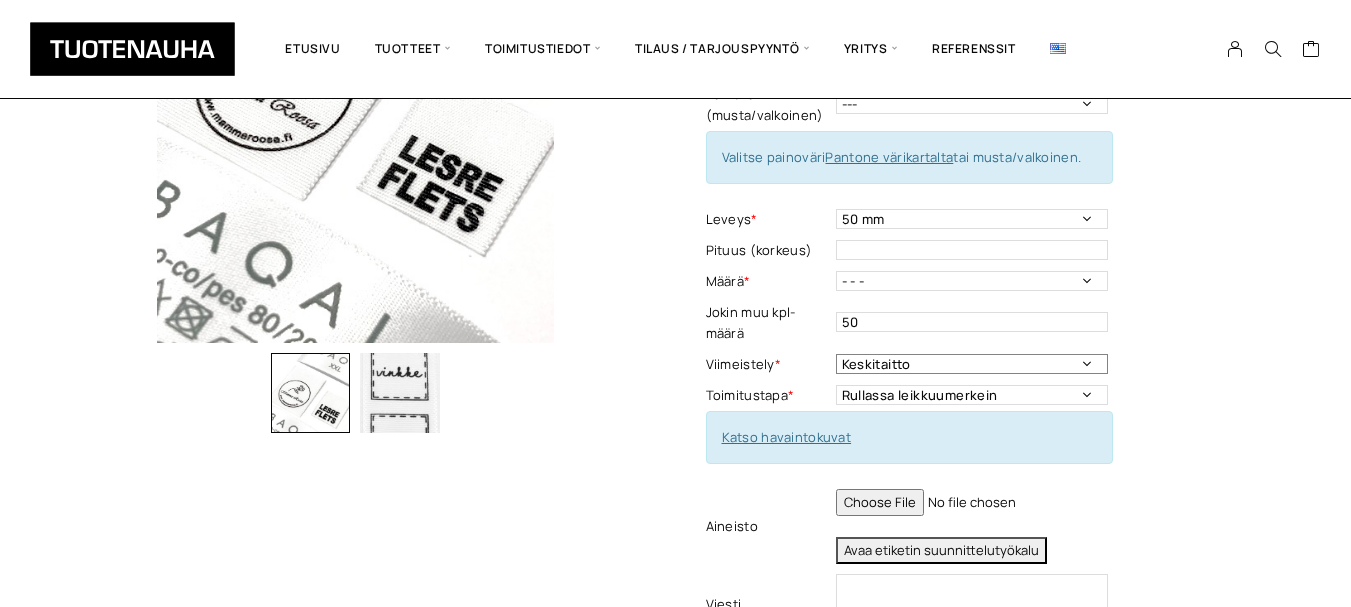click on "Ei taittoa Keskitaitto" at bounding box center [972, 364] 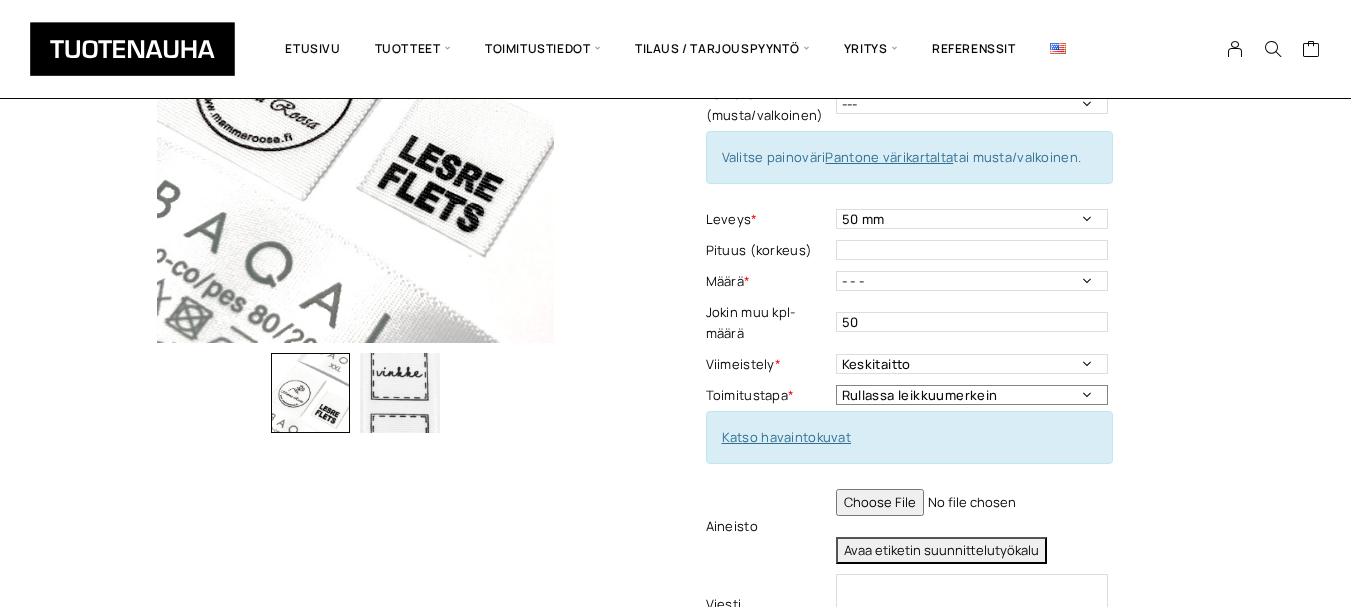 click on "Rullassa leikkuumerkein Rullassa ilman leikkuumerkkejä Leikattuna" at bounding box center (972, 395) 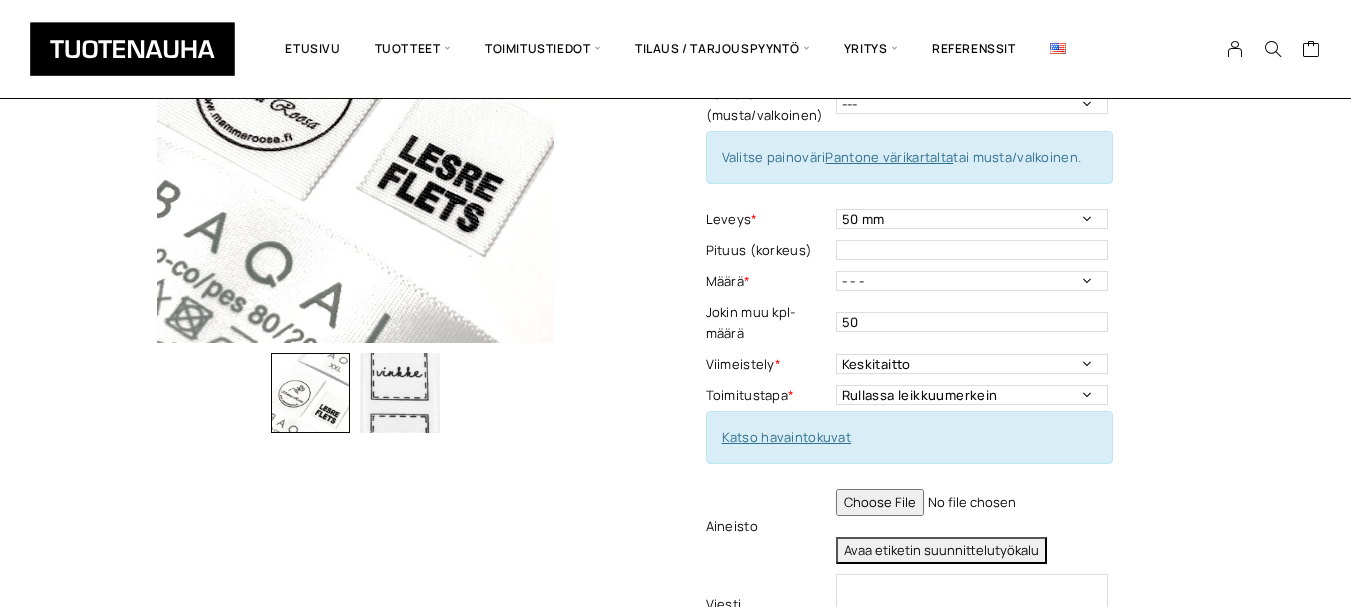click on "Kudottureunainen satiini, 2 puoleinen Lisää koriin ja valitse tarjouspyyntö / lisätilaus
Materiaalin väri  * Valkoinen Materiaali 2-puoleinen  * Matta, hienoinen kuvio Kiiltävä, tasainen Painoväri (Pantone) Painoväri - Pakollinen tieto Painoväri (musta/valkoinen) --- Musta Valkoinen Valitse painoväri  Pantone värikartalta   tai musta/valkoinen. Leveys  * - - - 10 mm 16 mm 20 mm 25 mm 30 mm 35 mm 40 mm 50 mm Leveys - Pakollinen tieto Pituus (korkeus) This field can't be Empty Määrä  * - - - 250 kpl 500 kpl 1000 kpl 1500 kpl 2000 kpl Määrä - Pakollinen tieto Jokin  muu kpl-määrä 50 This field can't be Empty Viimeistely  * Ei taittoa Keskitaitto Toimitustapa - Pakollinen tieto Toimitustapa  * Rullassa leikkuumerkein Rullassa ilman leikkuumerkkejä Leikattuna Toimitustapa - Pakollinen tieto Katso havaintokuvat Aineisto This field can't be Empty Avaa etiketin suunnittelutyökalu Viesti This field can't be Empty
1" at bounding box center (983, 293) 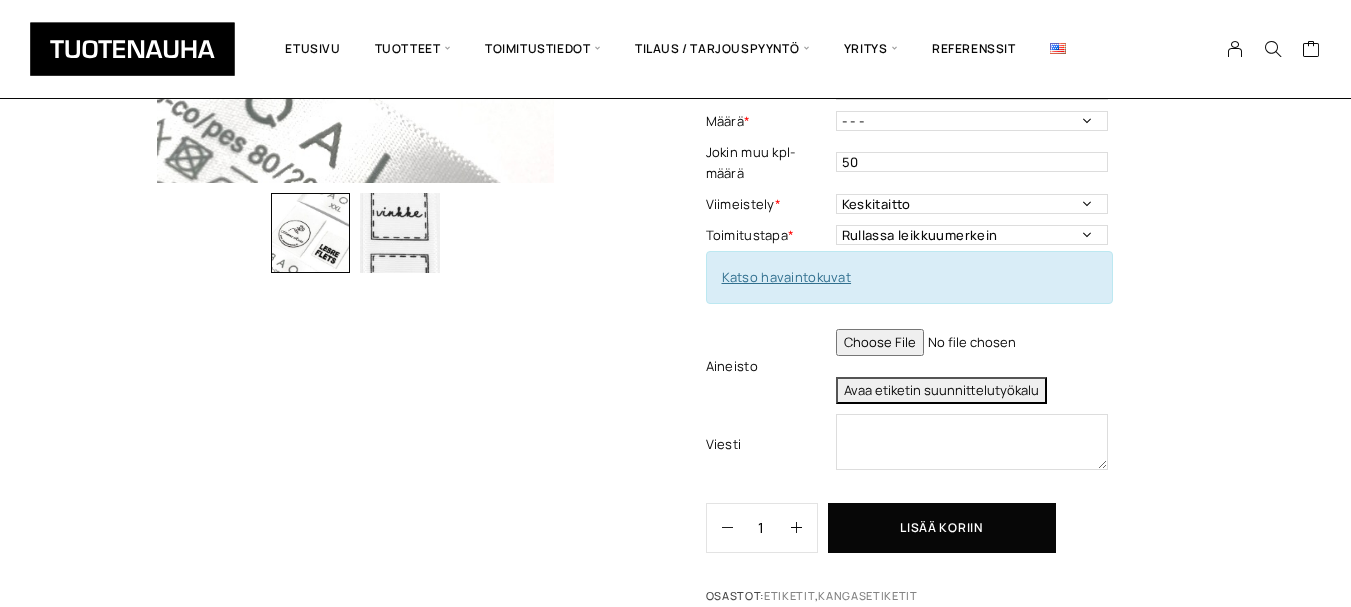 scroll, scrollTop: 538, scrollLeft: 0, axis: vertical 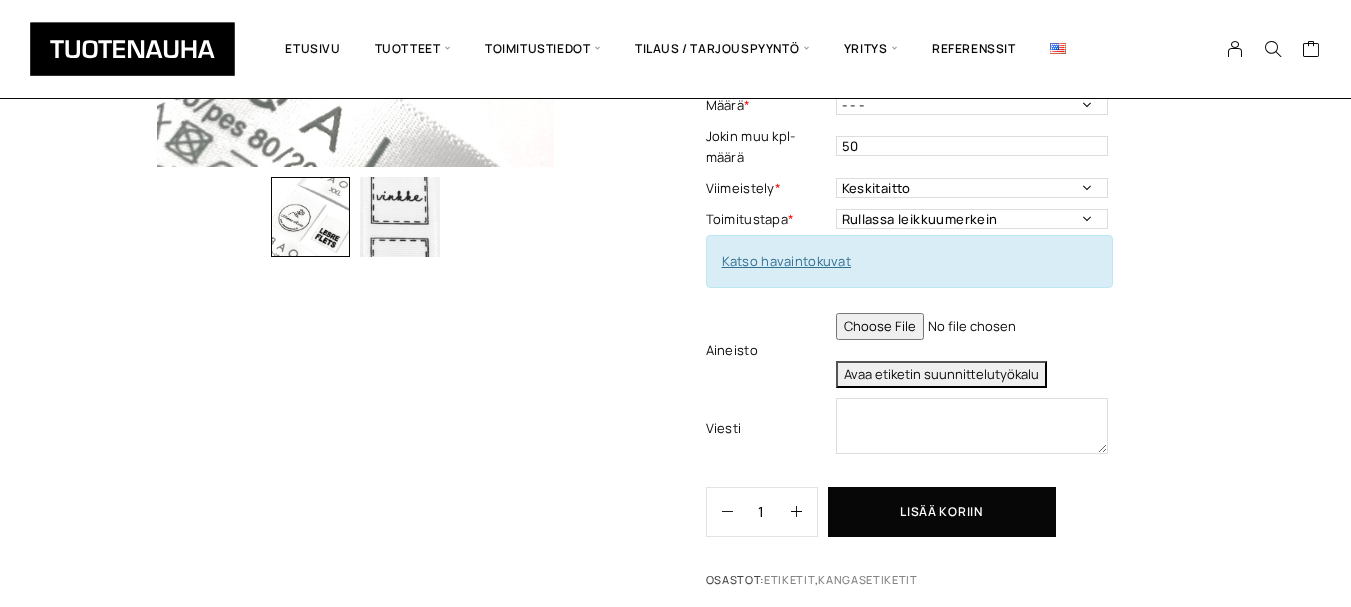 click at bounding box center [972, 326] 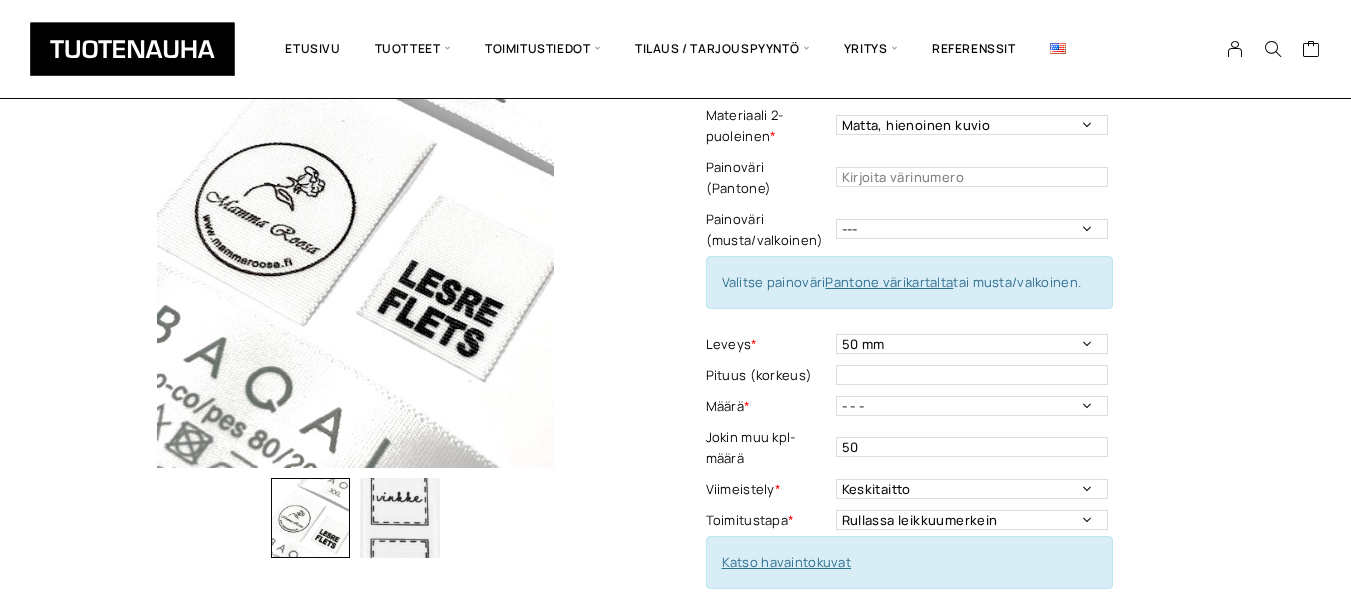 scroll, scrollTop: 233, scrollLeft: 0, axis: vertical 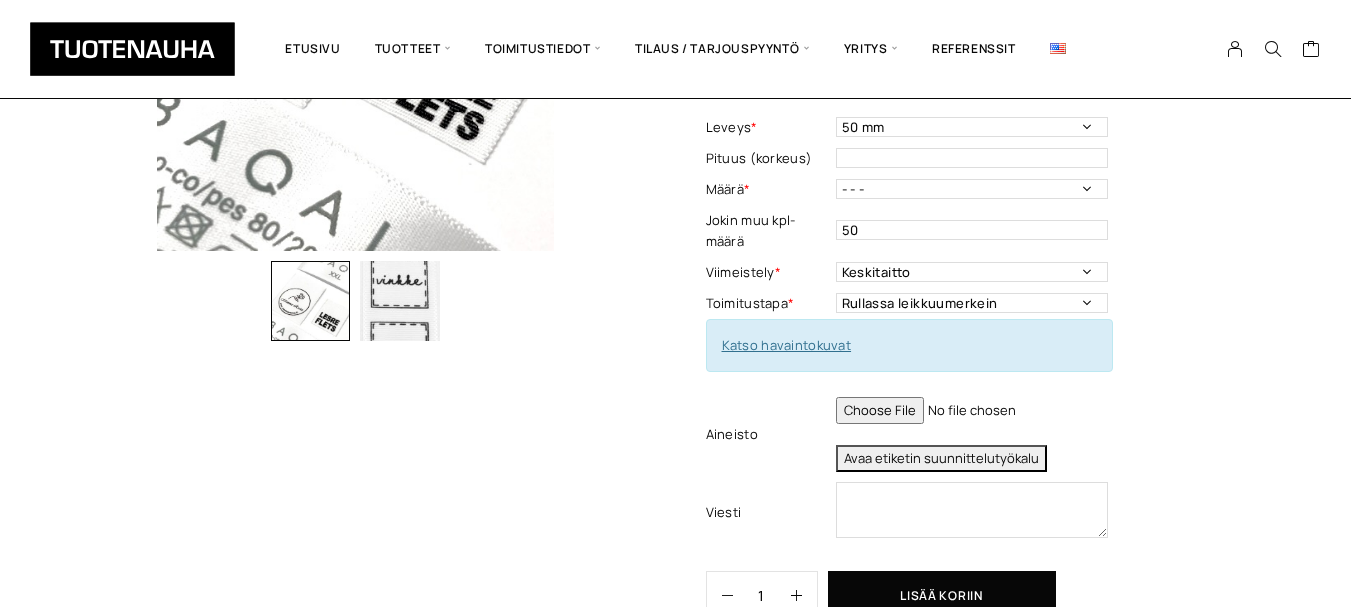 click at bounding box center [972, 410] 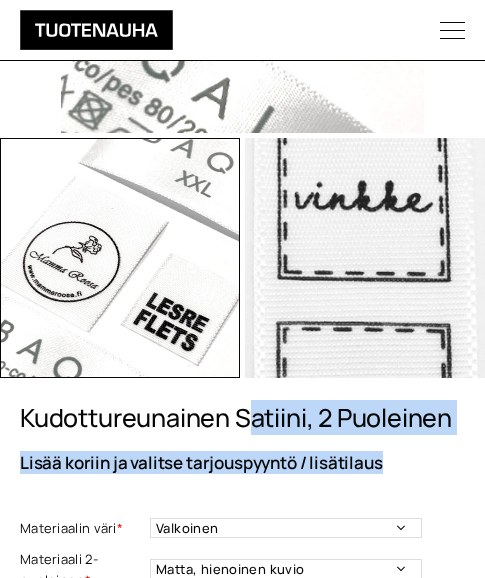 drag, startPoint x: 241, startPoint y: 480, endPoint x: 245, endPoint y: 406, distance: 74.10803 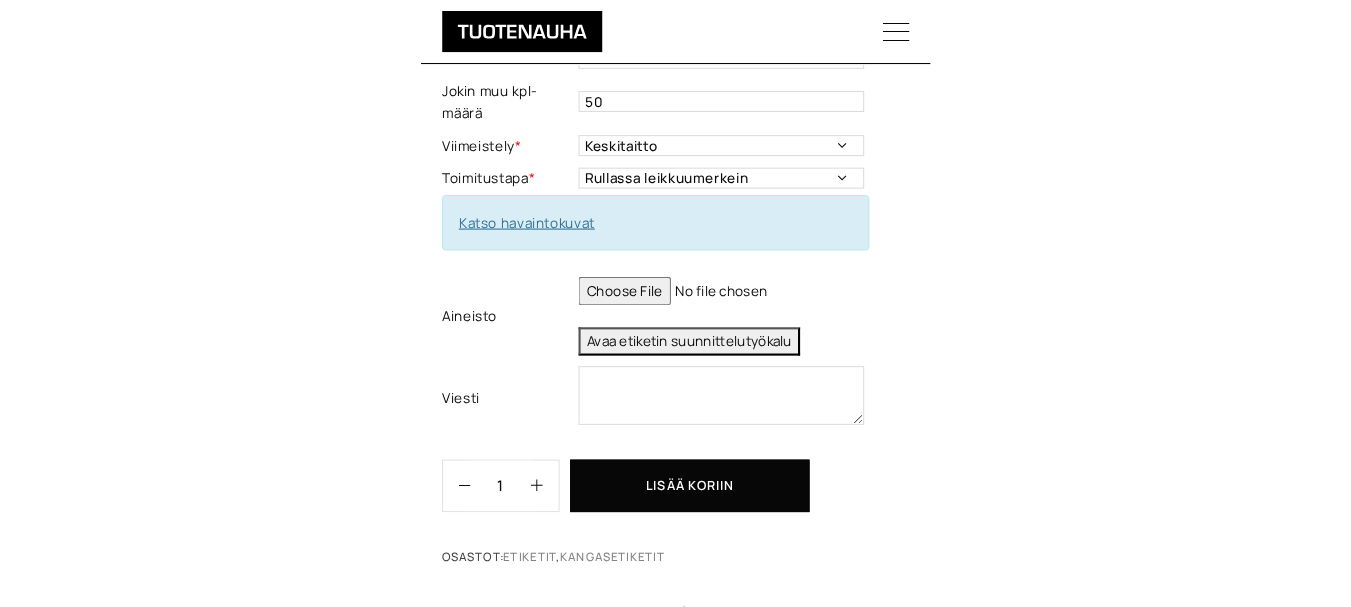 scroll, scrollTop: 1254, scrollLeft: 0, axis: vertical 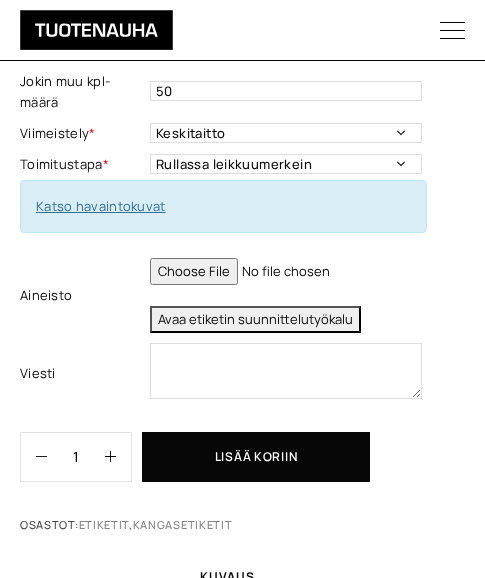 type on "C:\fakepath\Pandamuru-logo.png" 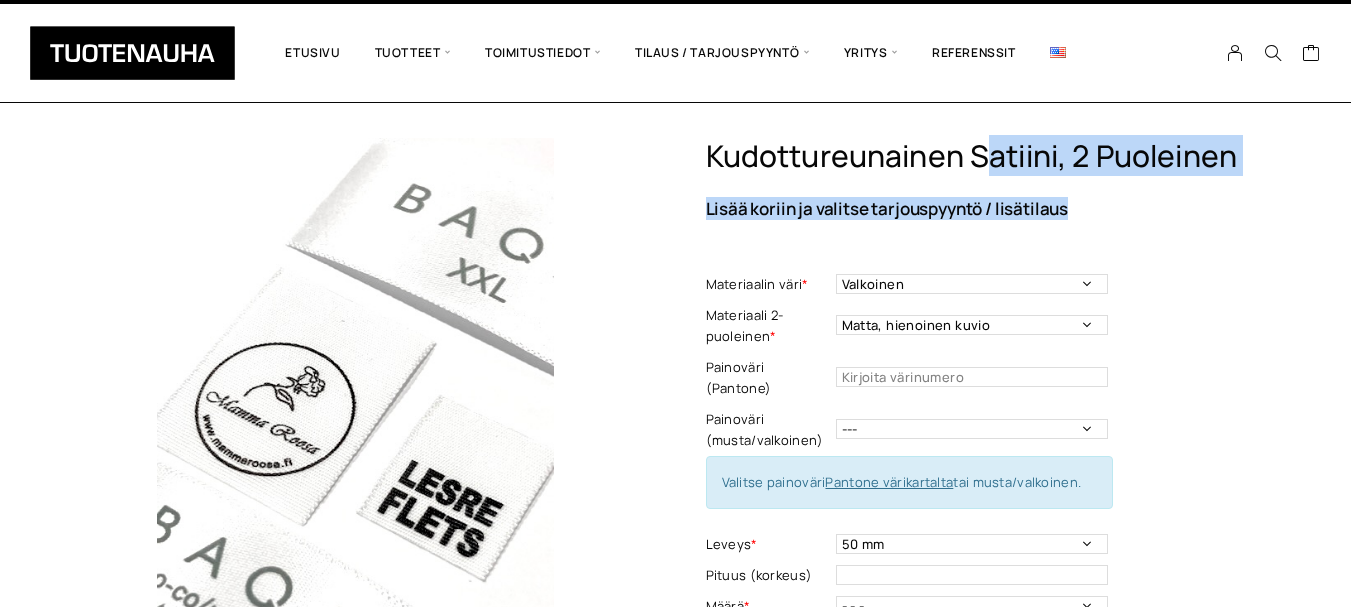 scroll, scrollTop: 25, scrollLeft: 0, axis: vertical 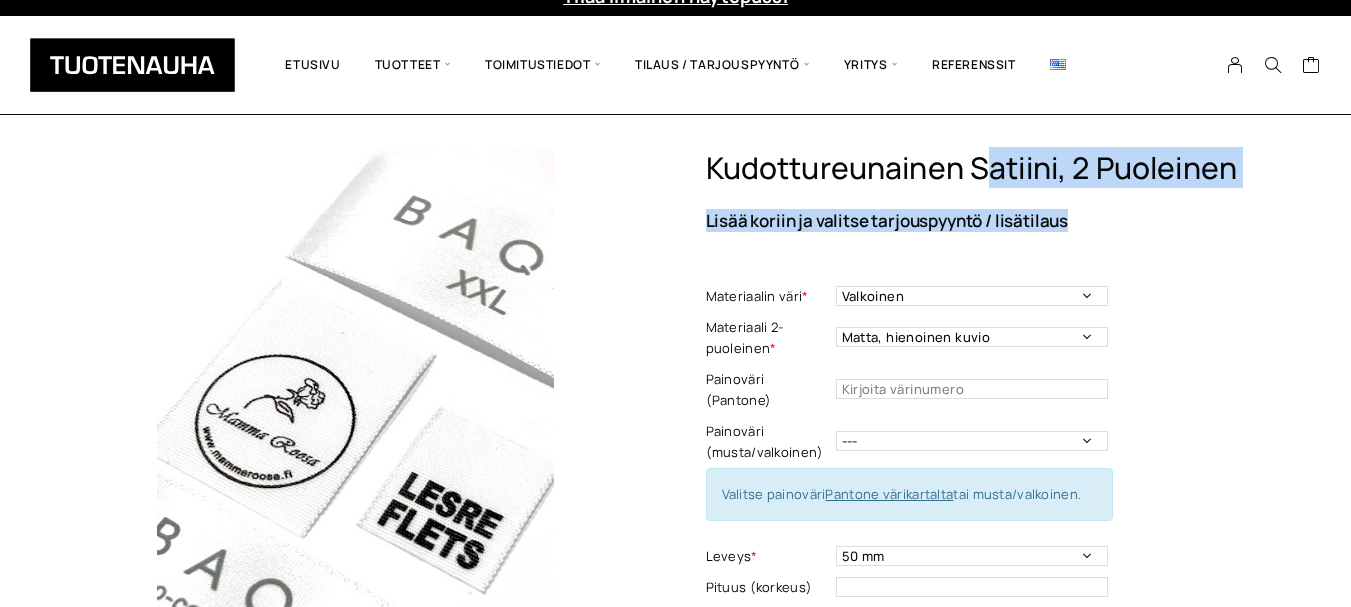click on "Kudottureunainen satiini, 2 puoleinen Lisää koriin ja valitse tarjouspyyntö / lisätilaus
Materiaalin väri  * Valkoinen Materiaali 2-puoleinen  * Matta, hienoinen kuvio Kiiltävä, tasainen Painoväri (Pantone) Painoväri - Pakollinen tieto Painoväri (musta/valkoinen) --- Musta Valkoinen Valitse painoväri  Pantone värikartalta   tai musta/valkoinen. Leveys  * - - - 10 mm 16 mm 20 mm 25 mm 30 mm 35 mm 40 mm 50 mm Leveys - Pakollinen tieto Pituus (korkeus) This field can't be Empty Määrä  * - - - 250 kpl 500 kpl 1000 kpl 1500 kpl 2000 kpl Määrä - Pakollinen tieto Jokin  muu kpl-määrä 50 This field can't be Empty Viimeistely  * Ei taittoa Keskitaitto Toimitustapa - Pakollinen tieto Toimitustapa  * Rullassa leikkuumerkein Rullassa ilman leikkuumerkkejä Leikattuna Toimitustapa - Pakollinen tieto Katso havaintokuvat Aineisto This field can't be Empty Avaa etiketin suunnittelutyökalu Viesti This field can't be Empty
1" at bounding box center [983, 630] 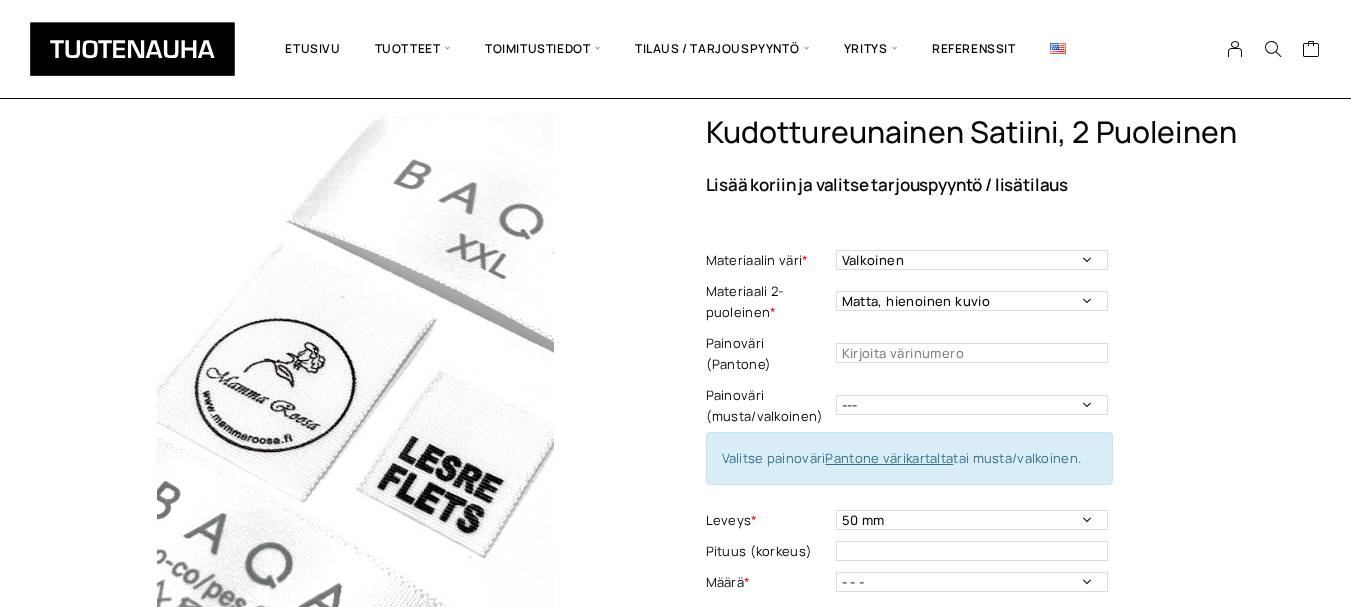 scroll, scrollTop: 57, scrollLeft: 0, axis: vertical 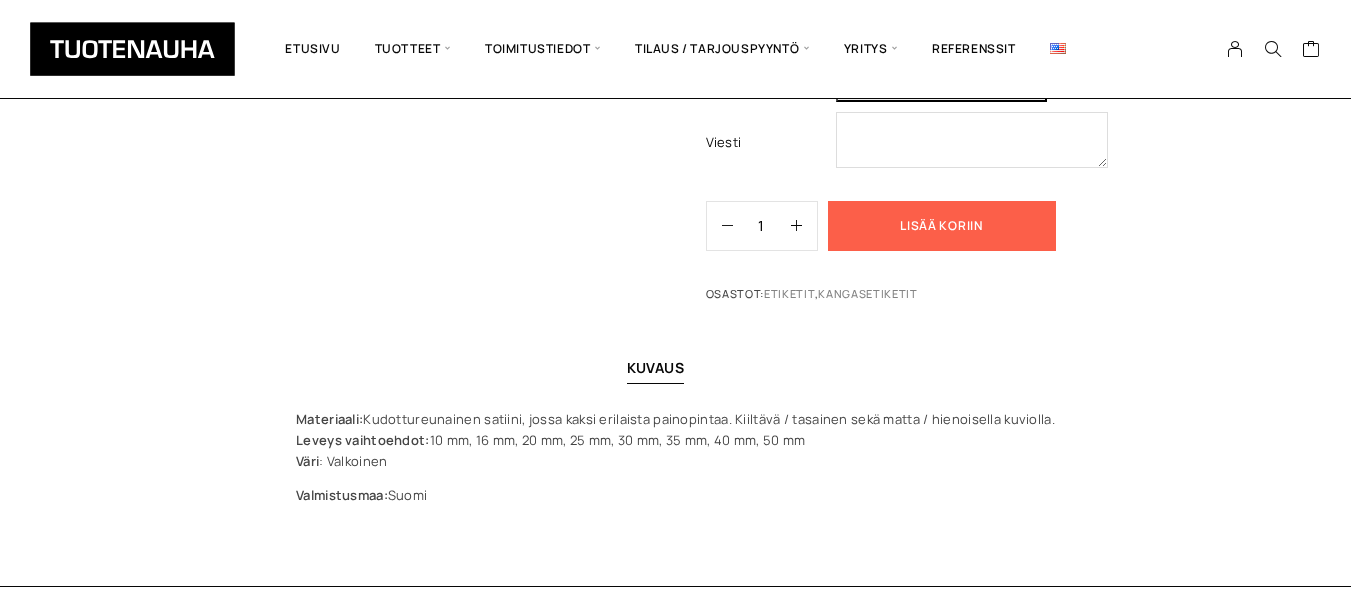 click on "Lisää koriin" at bounding box center [942, 226] 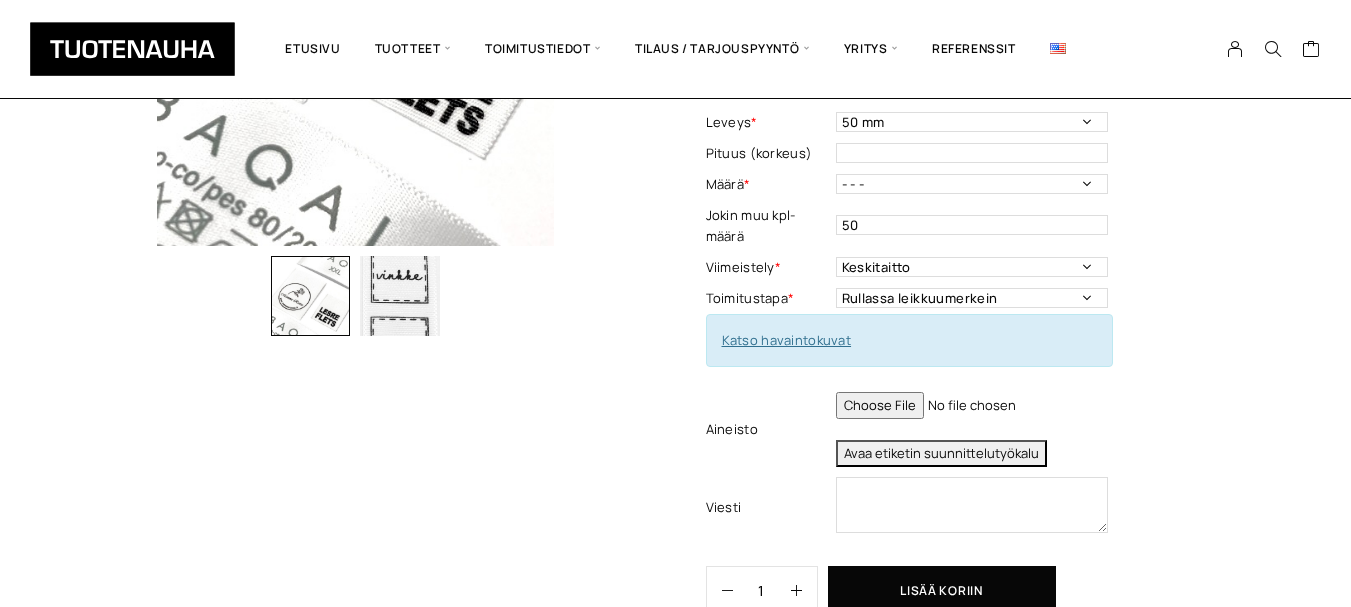 scroll, scrollTop: 467, scrollLeft: 0, axis: vertical 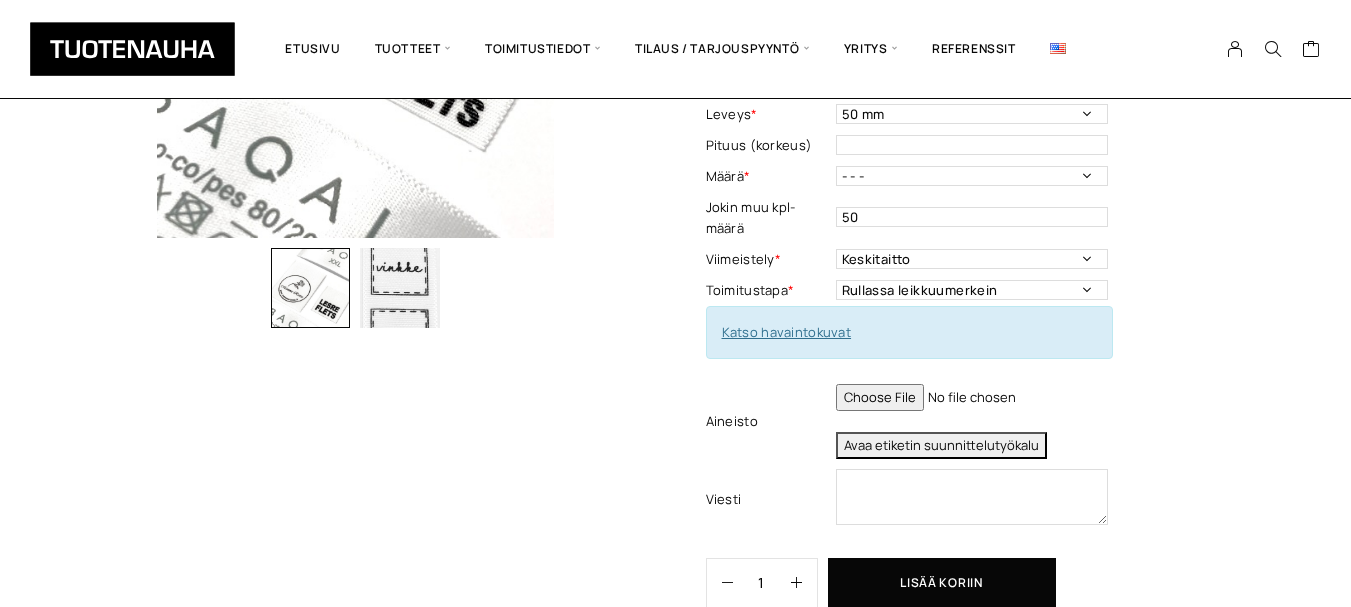 click at bounding box center [972, 397] 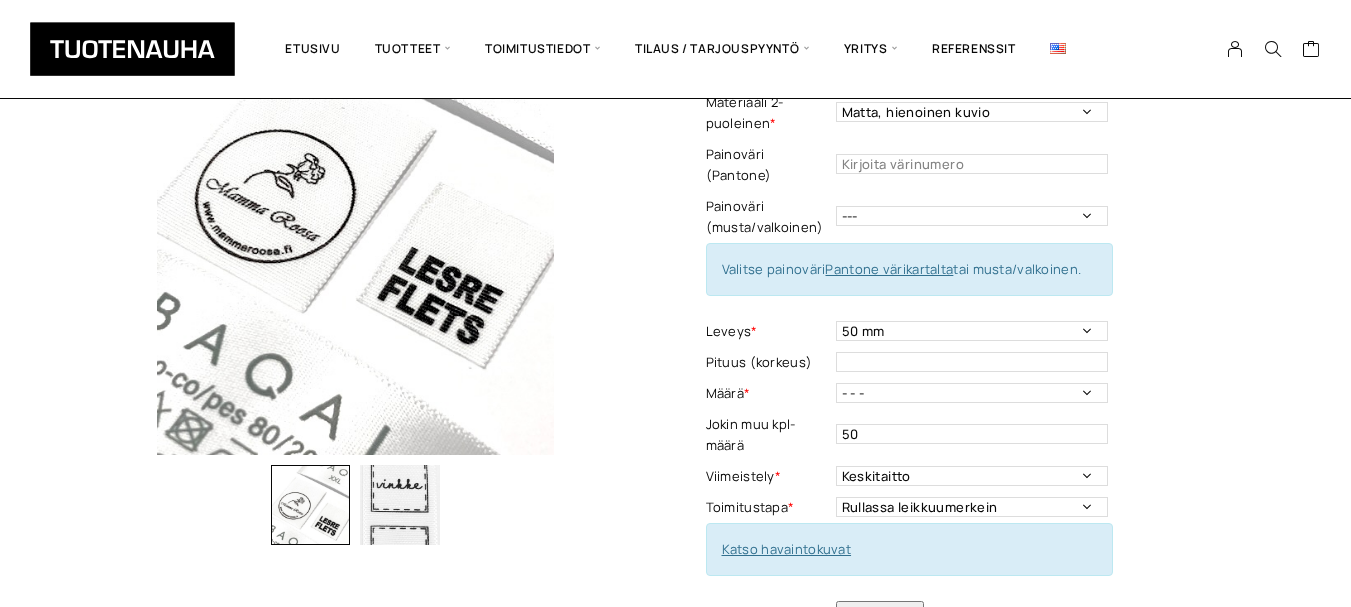 scroll, scrollTop: 129, scrollLeft: 0, axis: vertical 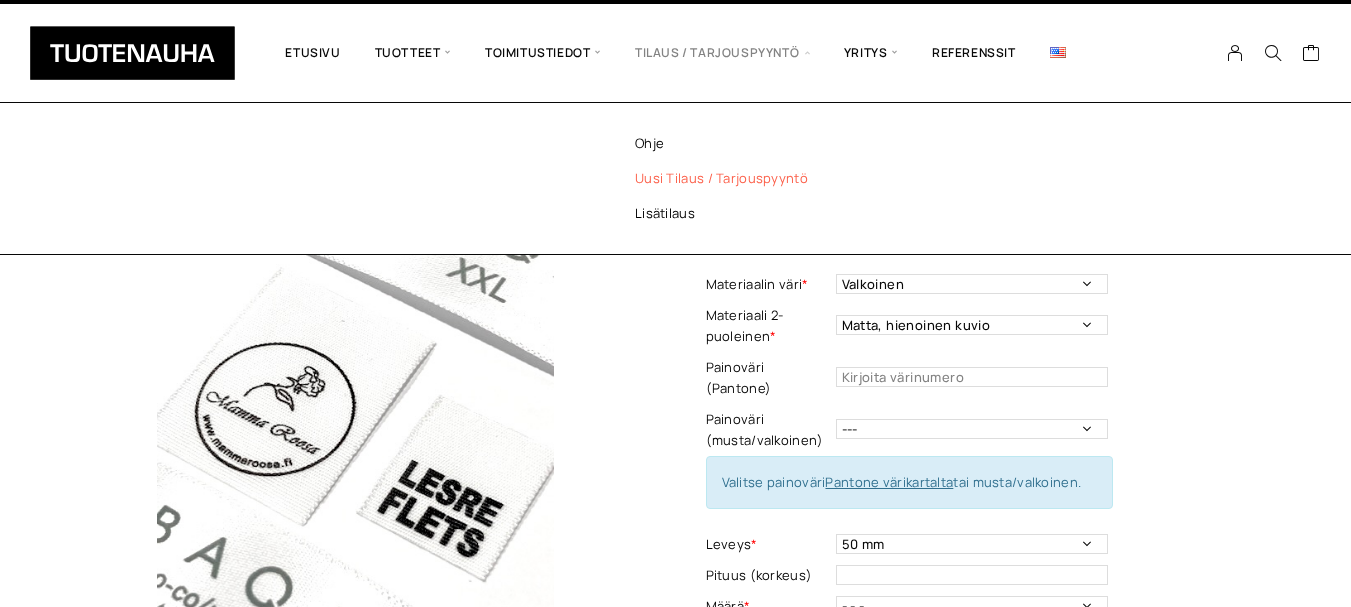click on "Uusi tilaus / tarjouspyyntö" at bounding box center [748, 178] 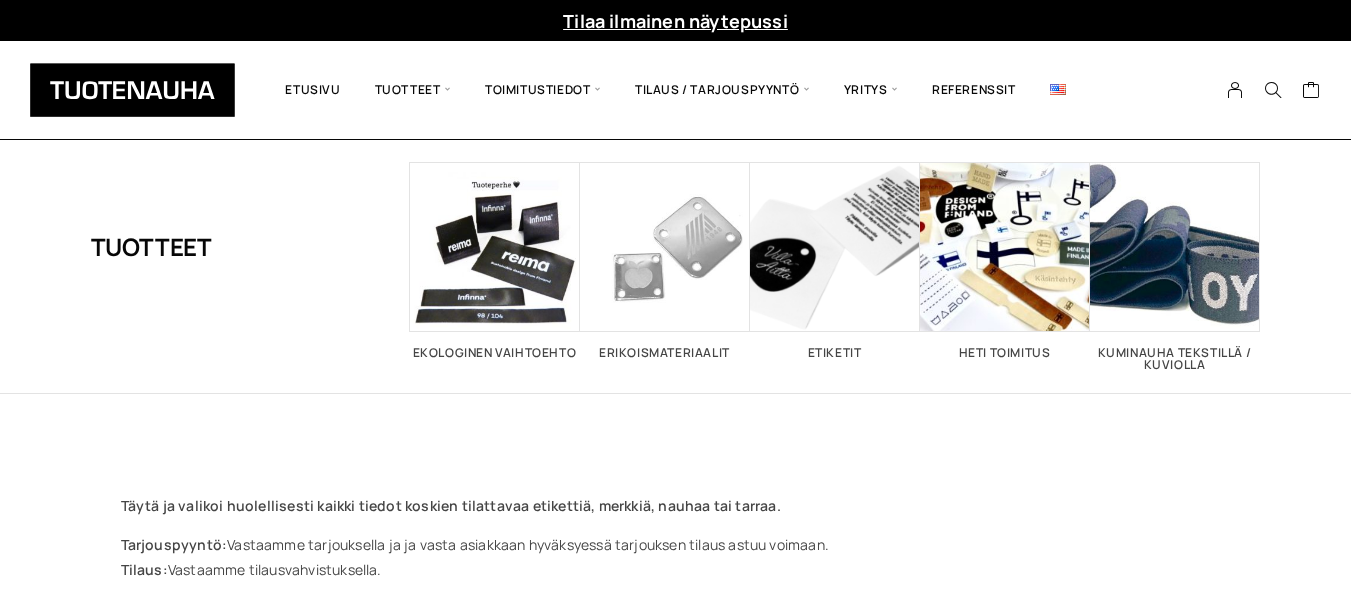 scroll, scrollTop: 0, scrollLeft: 0, axis: both 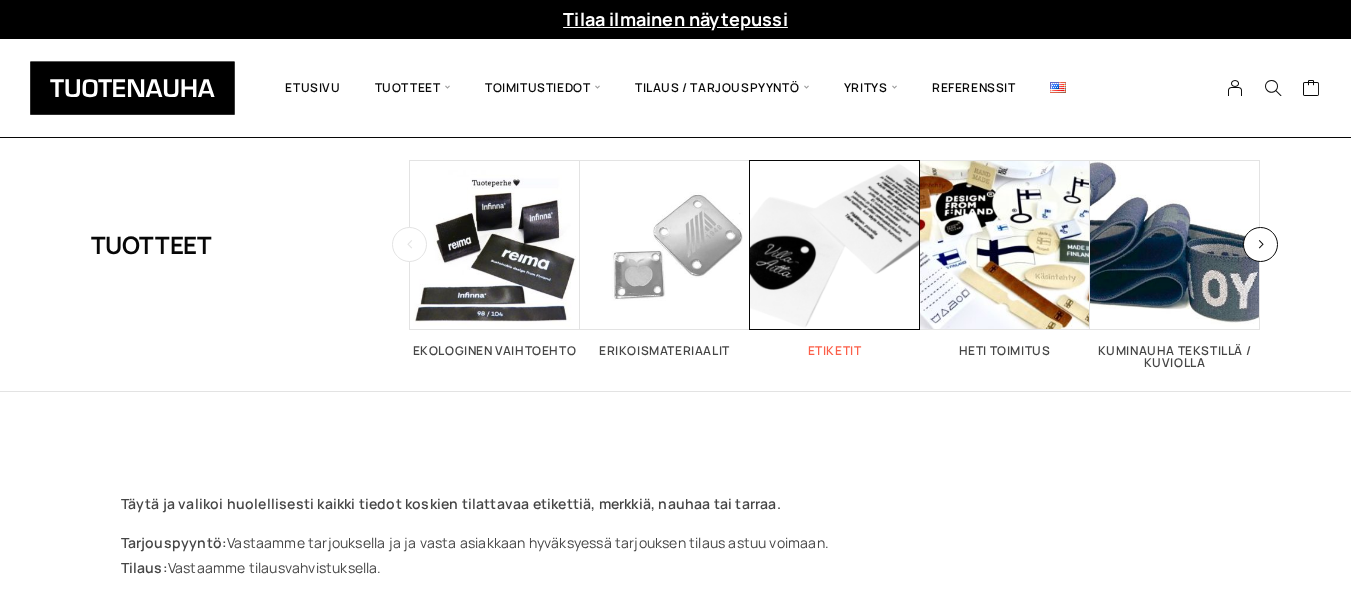 click at bounding box center (835, 245) 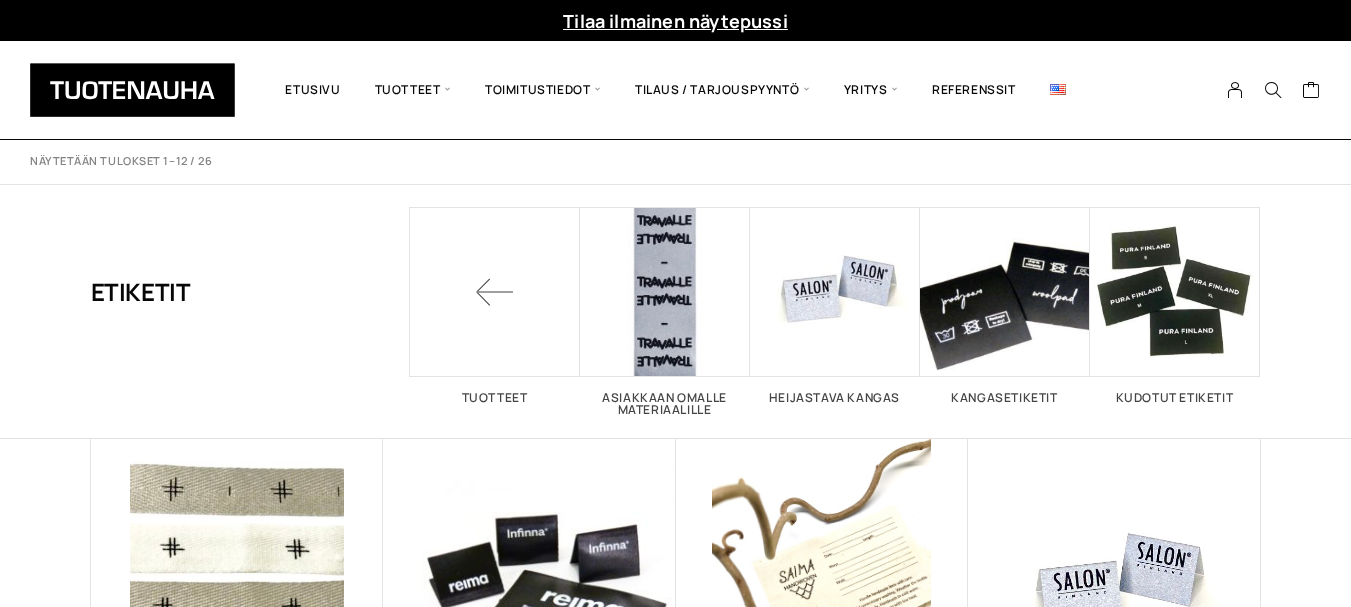 scroll, scrollTop: 0, scrollLeft: 0, axis: both 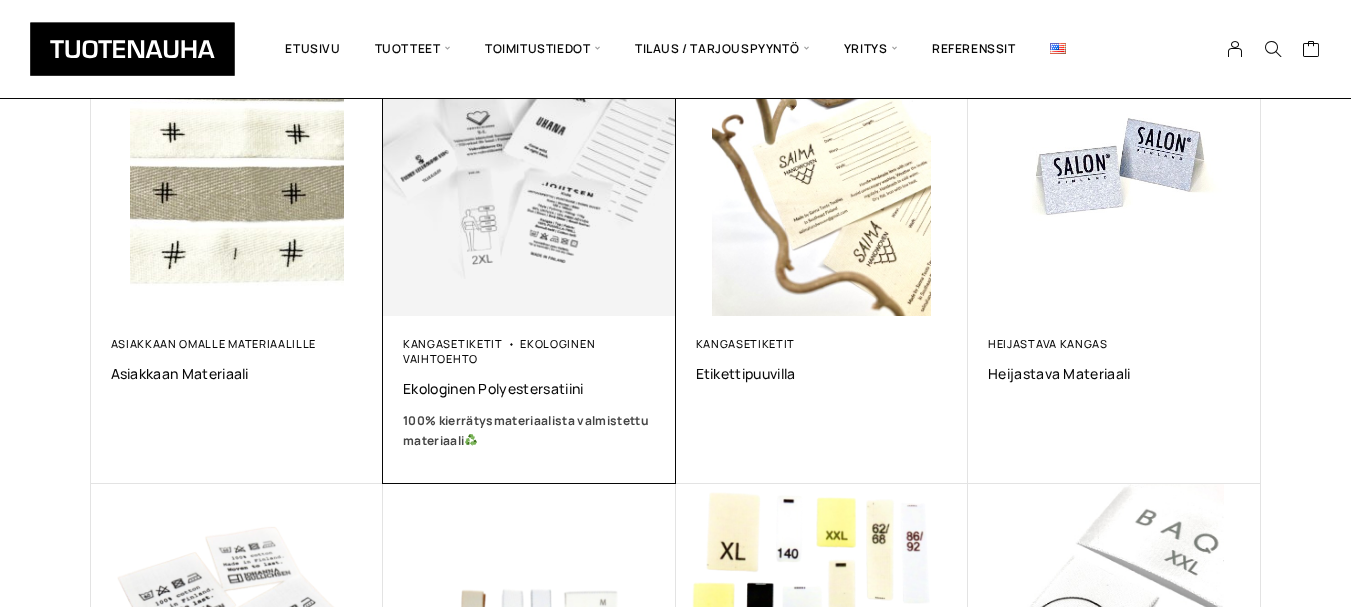 click at bounding box center [529, 169] 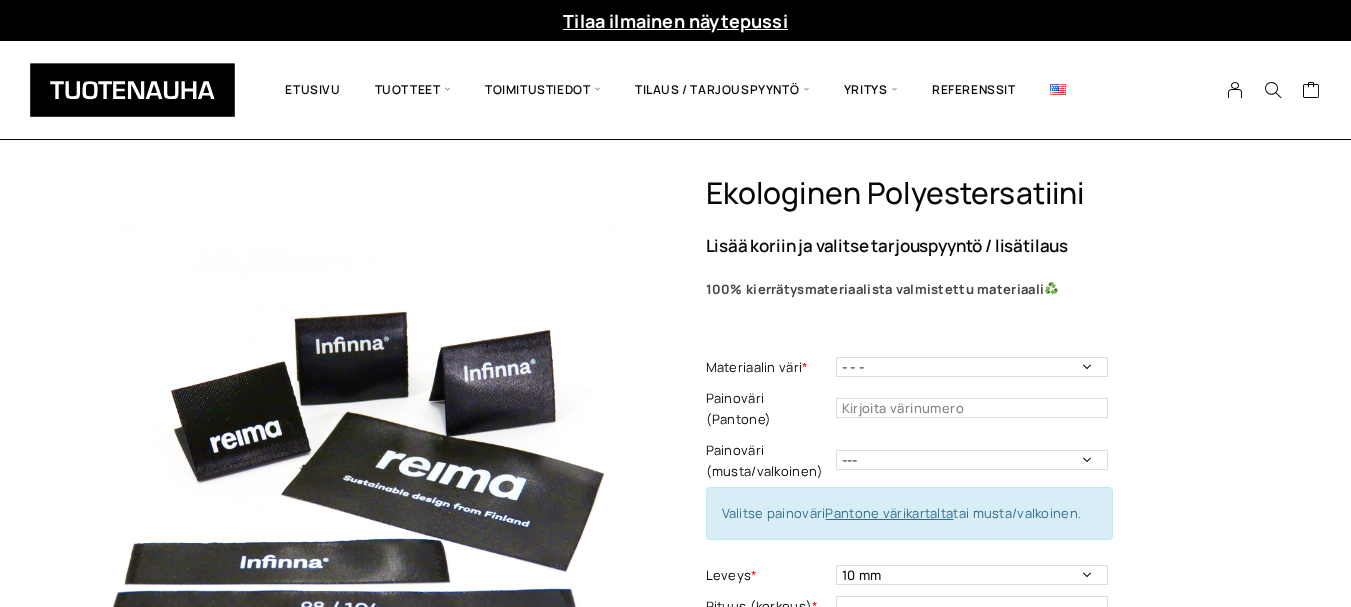 scroll, scrollTop: 0, scrollLeft: 0, axis: both 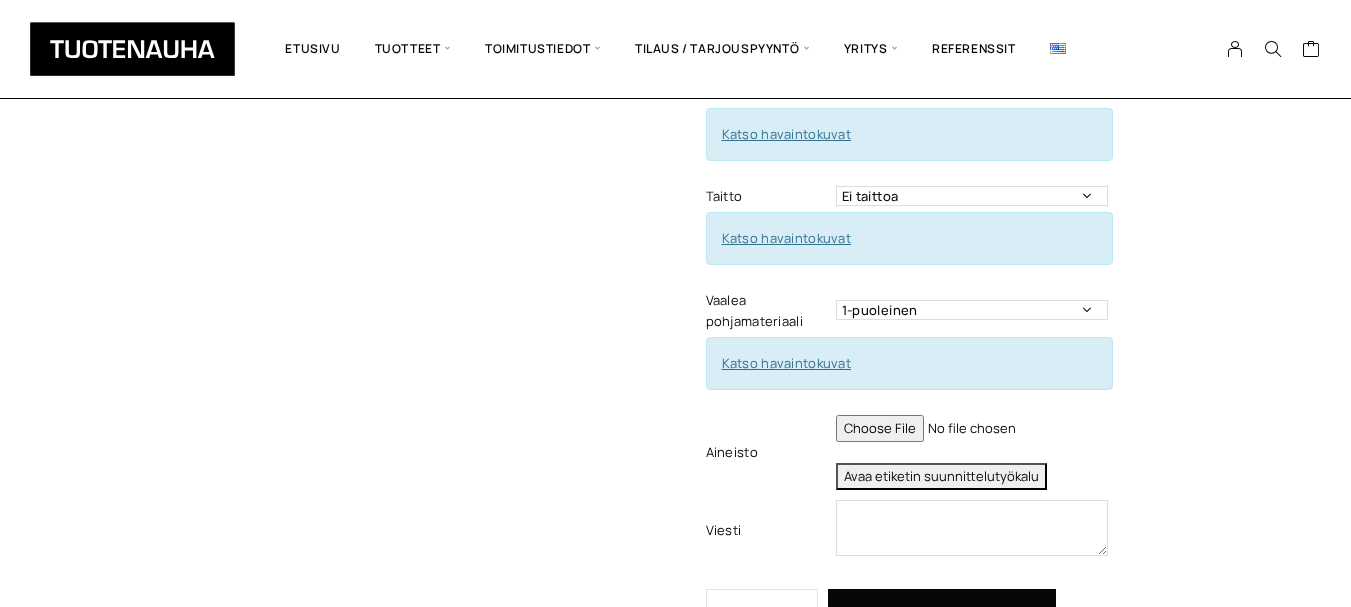 click at bounding box center (972, 428) 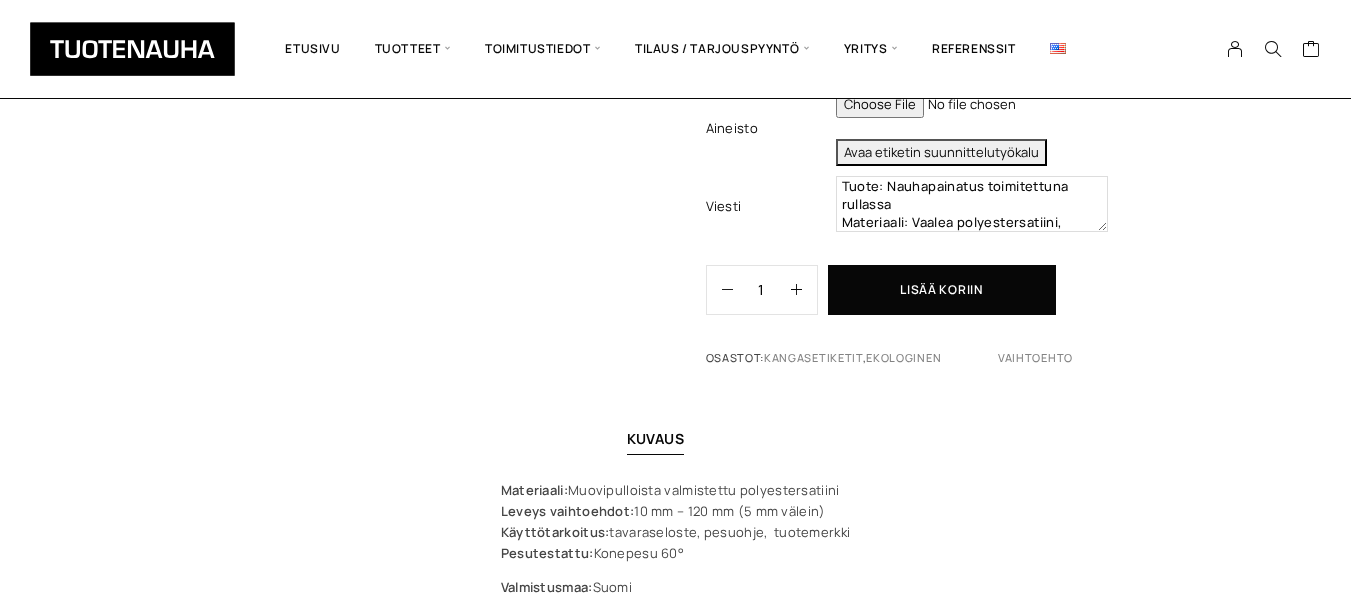scroll, scrollTop: 1101, scrollLeft: 0, axis: vertical 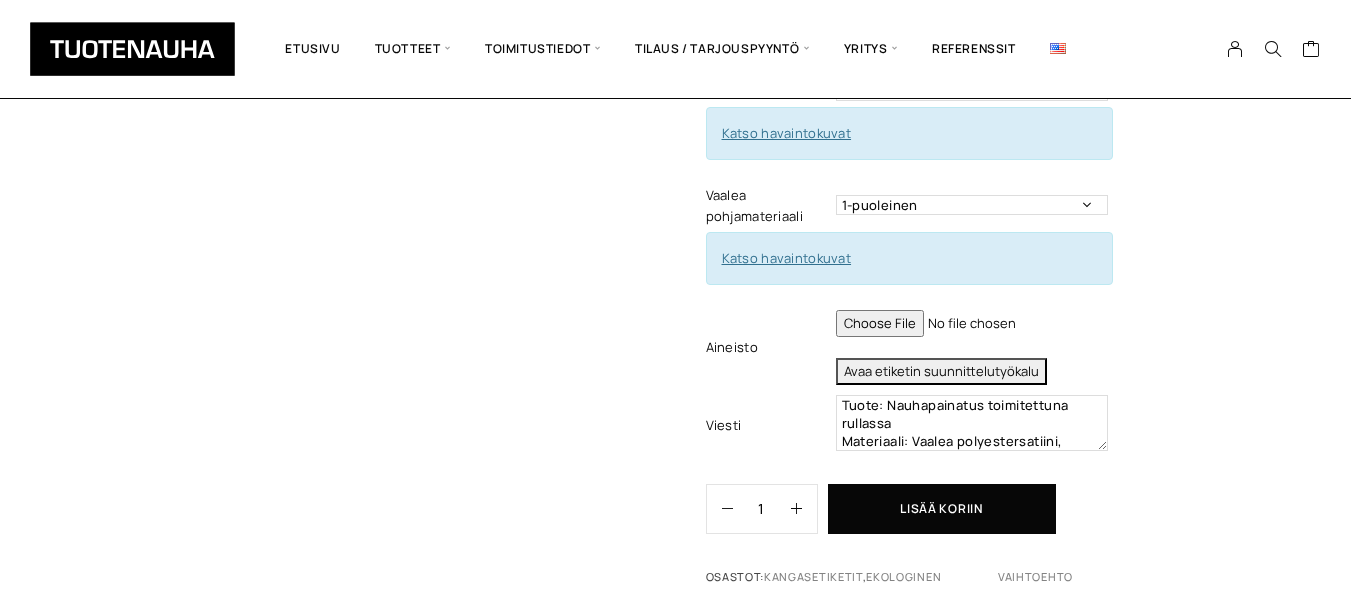 click on "Avaa etiketin suunnittelutyökalu" at bounding box center [941, 371] 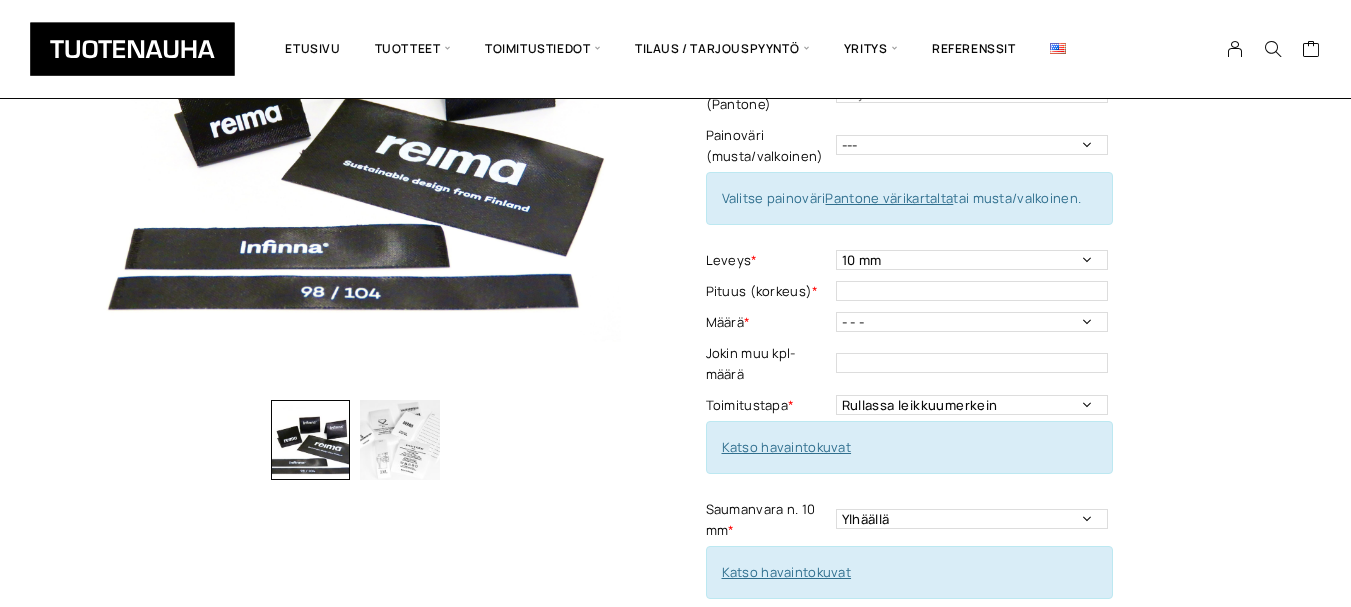 scroll, scrollTop: 324, scrollLeft: 0, axis: vertical 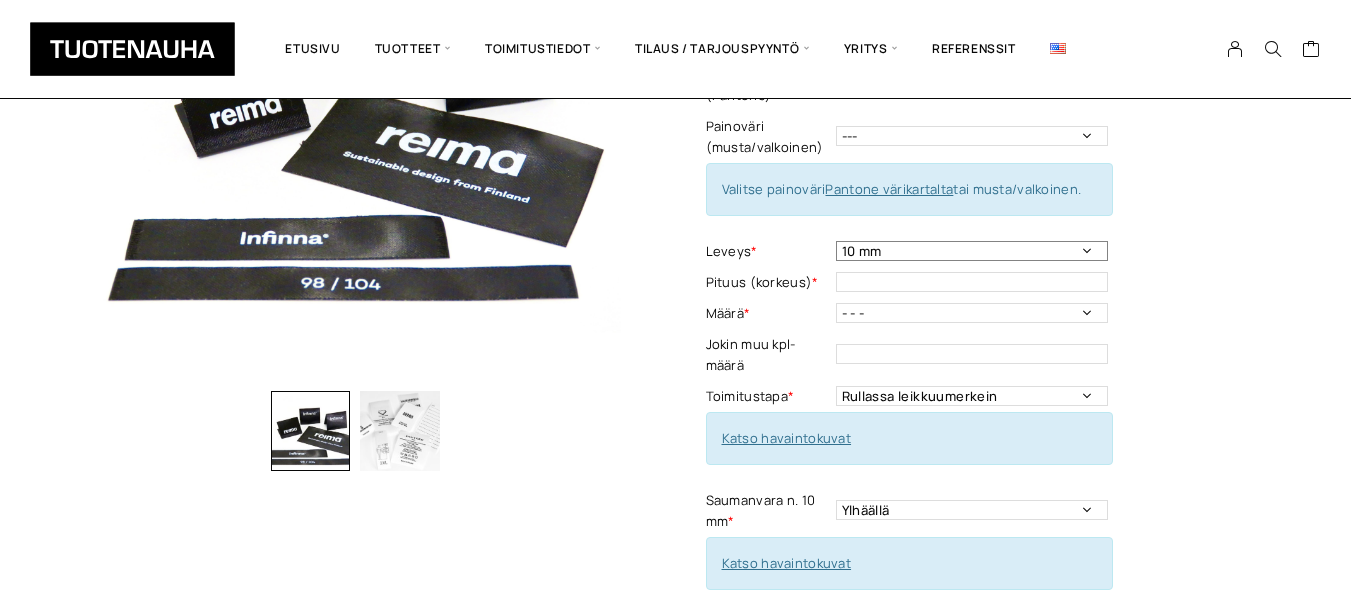 click on "10 mm 15 mm 20 mm 25 mm 30 mm 35 mm 40 mm 45 mm 50 mm 55 mm 60 mm 65 mm 70 mm" at bounding box center (972, 251) 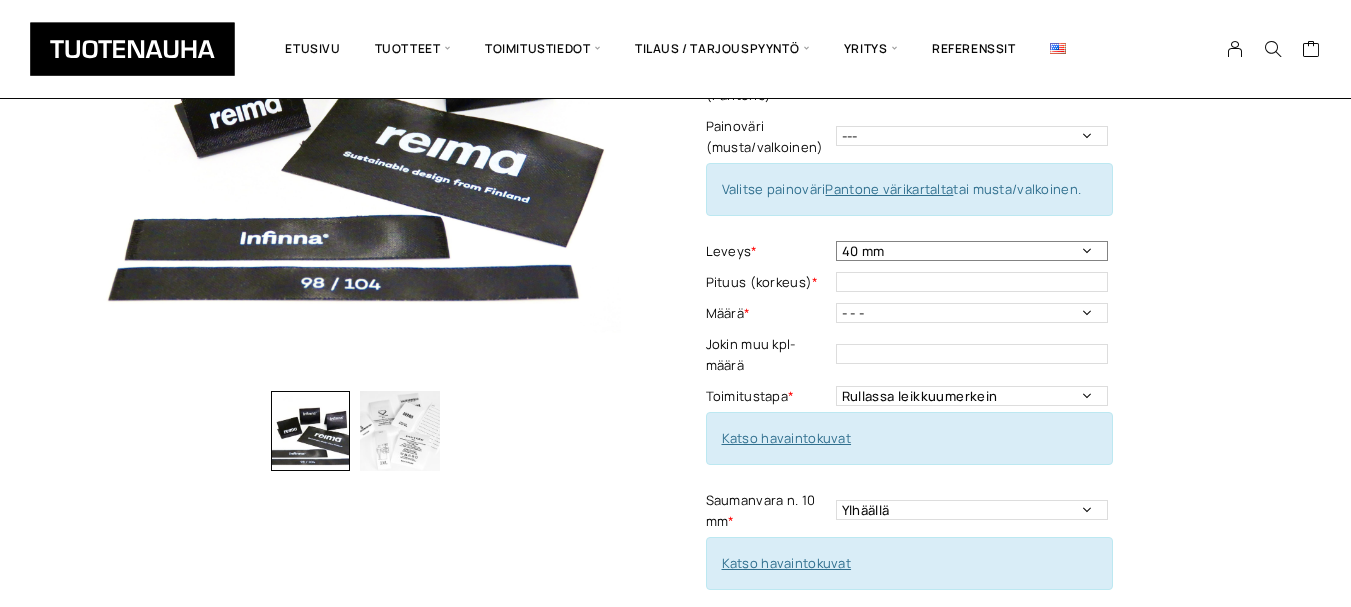 click on "10 mm 15 mm 20 mm 25 mm 30 mm 35 mm 40 mm 45 mm 50 mm 55 mm 60 mm 65 mm 70 mm" at bounding box center (972, 251) 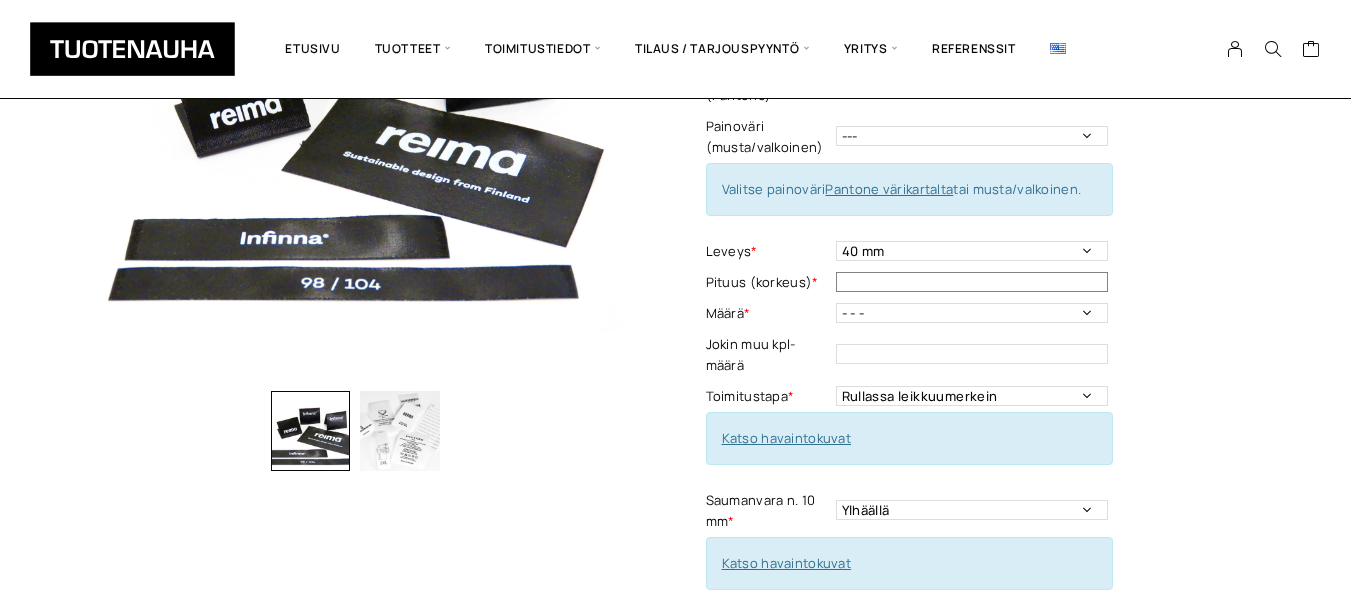 click at bounding box center [972, 282] 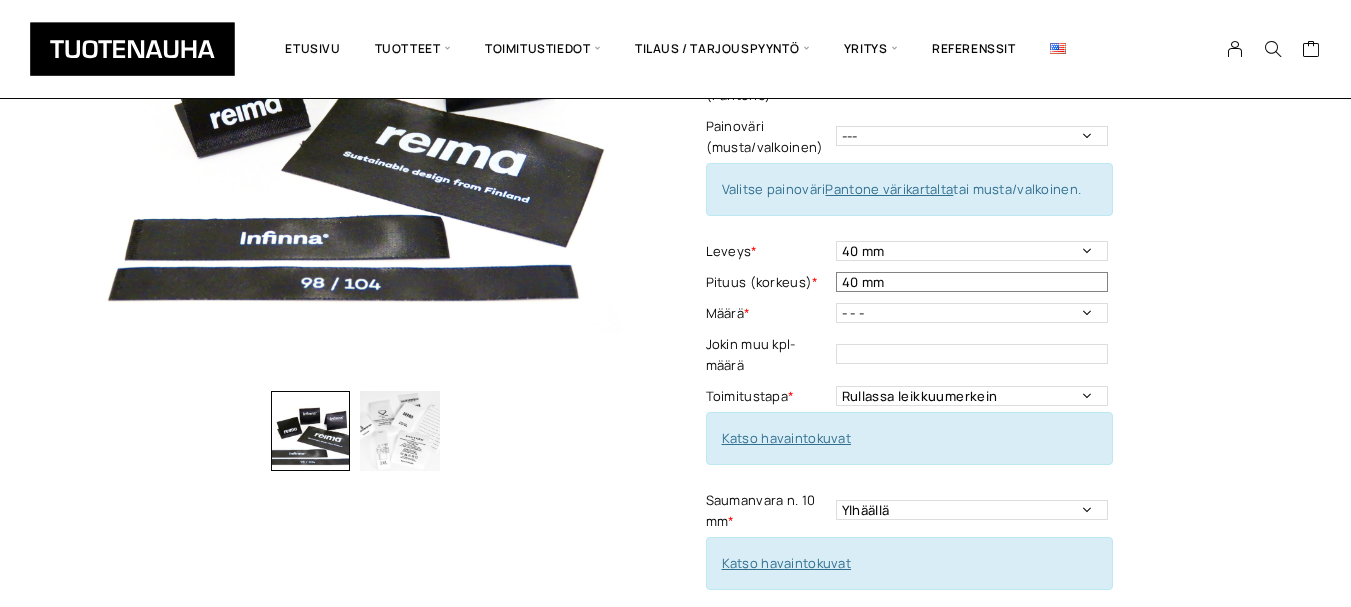 type on "40 mm" 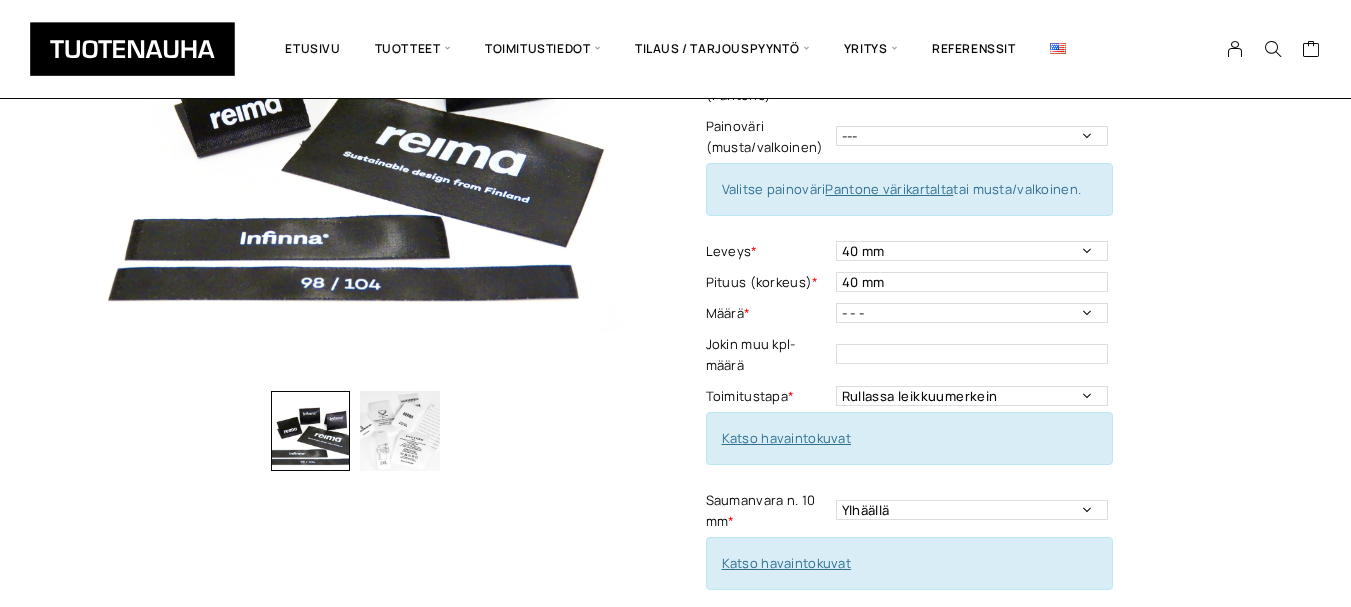 click on "Ekologinen polyestersatiini Lisää koriin ja valitse tarjouspyyntö / lisätilaus
100% kierrätysmateriaalista valmistettu materiaali
Materiaalin väri  * - - - Valkoinen Musta Materiaalin väri - Pakollinen tieto Painoväri (Pantone) Painoväri - Pakollinen tieto Painoväri (musta/valkoinen) --- Musta Valkoinen Valitse painoväri  Pantone värikartalta   tai musta/valkoinen. Leveys  * 10 mm 15 mm 20 mm 25 mm 30 mm 35 mm 40 mm 45 mm 50 mm 55 mm 60 mm 65 mm 70 mm Leveys - Pakollinen tieto Pituus (korkeus)  * 40 mm Määrä  * - - - 250kpl 500 kpl 1000 kpl 1500 kpl 2000 kpl 2500 kpl 3000 kpl 3500 kpl 4000 kpl Määrä - Pakollinen tieto Jokin muu kpl-määrä This field can't be Empty Toimitustapa  * Rullassa leikkuumerkein Rullassa ilman leikkuumerkkejä Leikattuna Toimitustapa - Pakollinen tieto Katso havaintokuvat Saumanvara n. 10 mm  * Ylhäällä Vasemmalla sivulla Oikealla sivulla Ympäriinsä Molemmilla sivuilla Ylhäällä ja alhaalla Saumanvara - Pakollinen tieto Taitto" at bounding box center [983, 493] 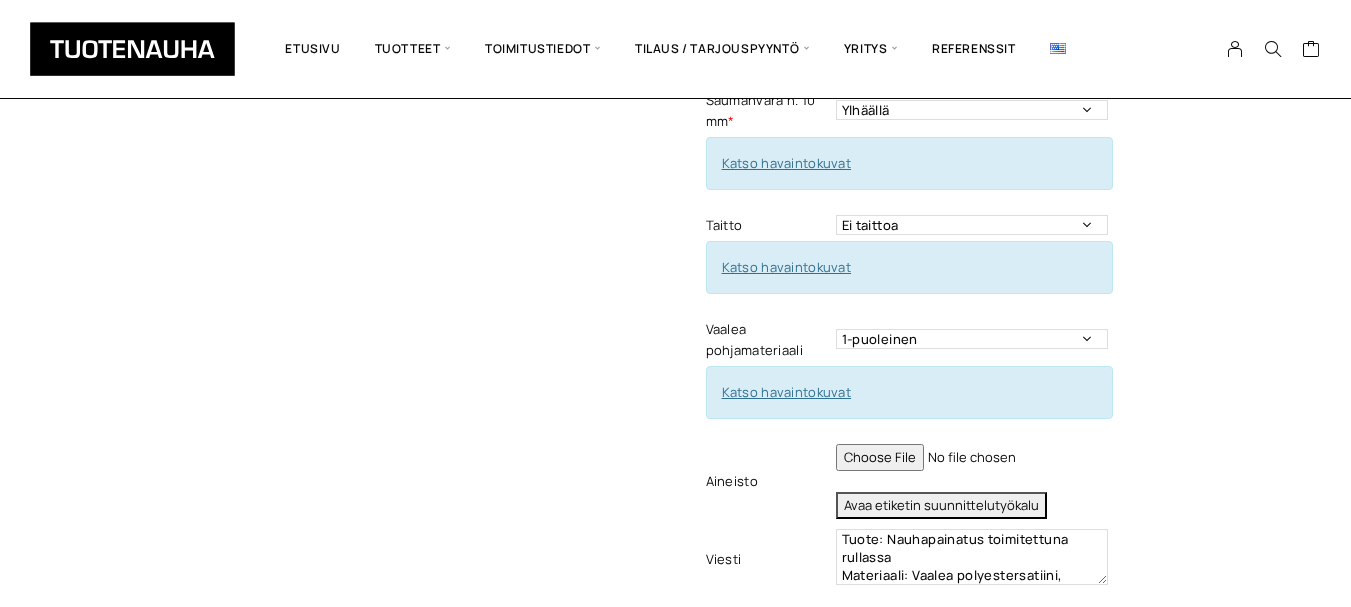 scroll, scrollTop: 734, scrollLeft: 0, axis: vertical 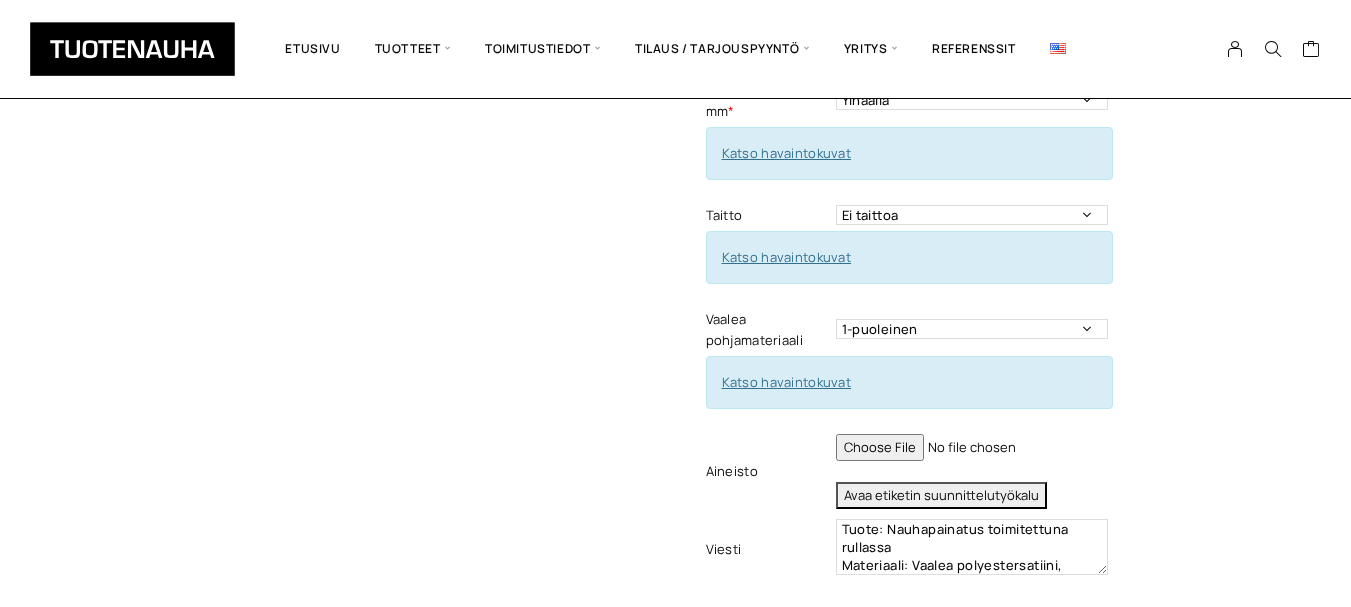 click on "Avaa etiketin suunnittelutyökalu" at bounding box center [941, 495] 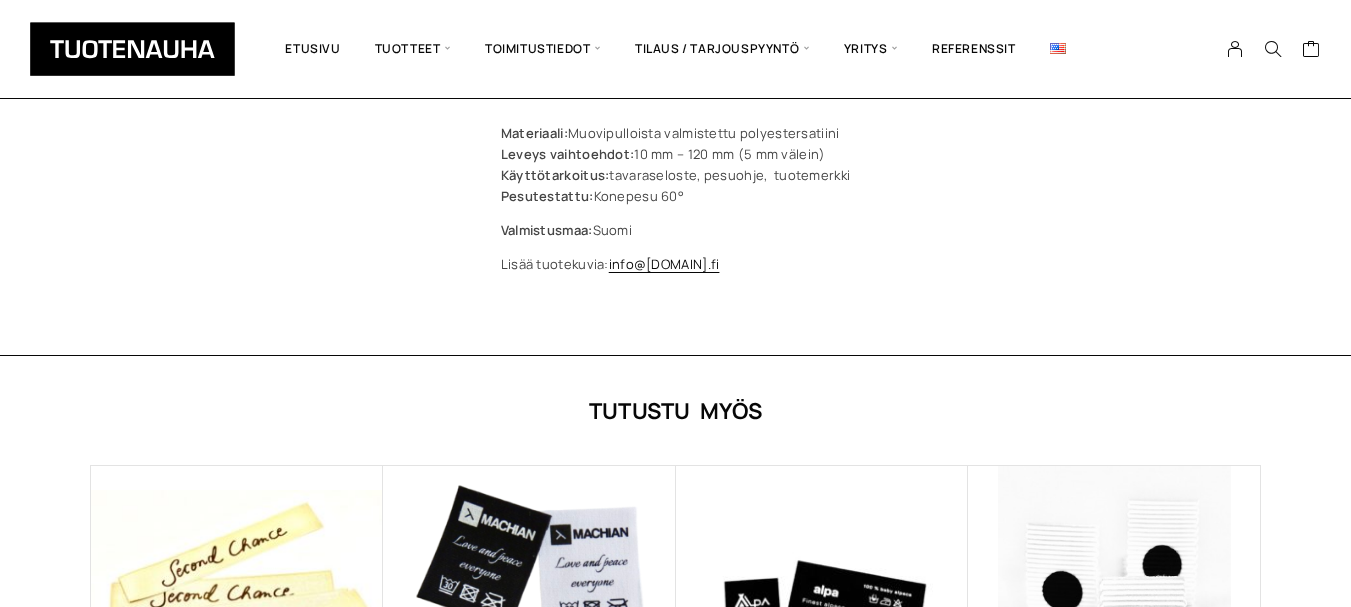 scroll, scrollTop: 1453, scrollLeft: 0, axis: vertical 